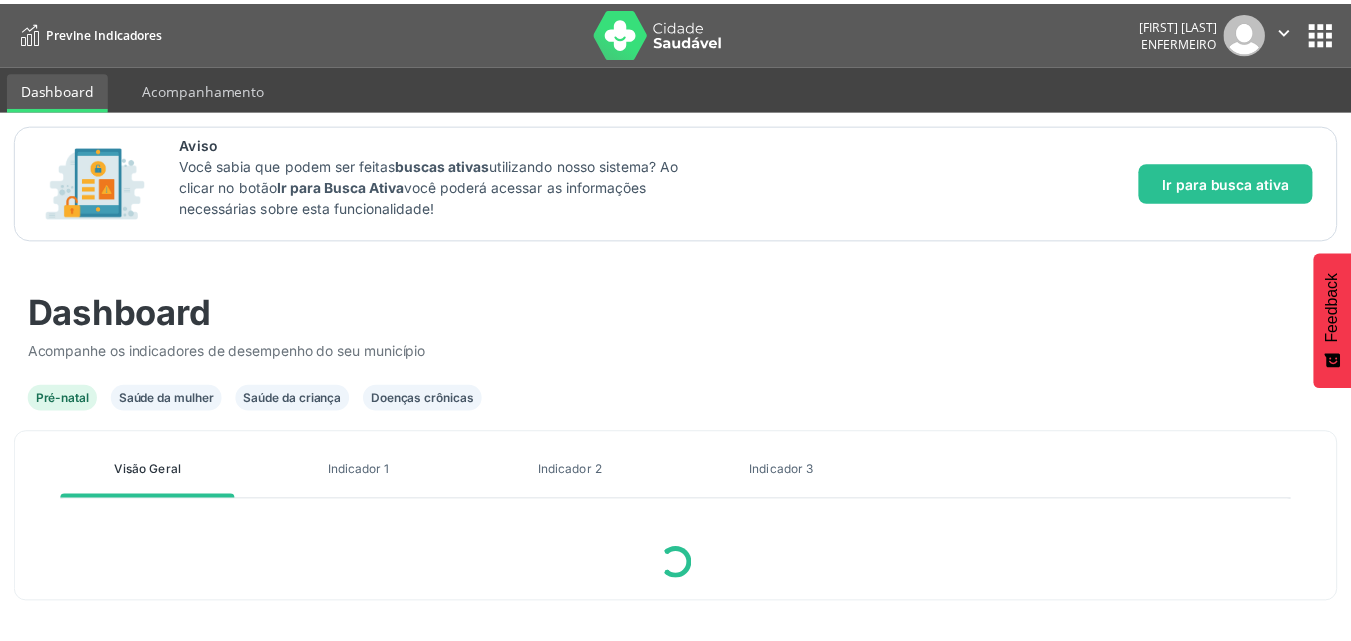 scroll, scrollTop: 0, scrollLeft: 0, axis: both 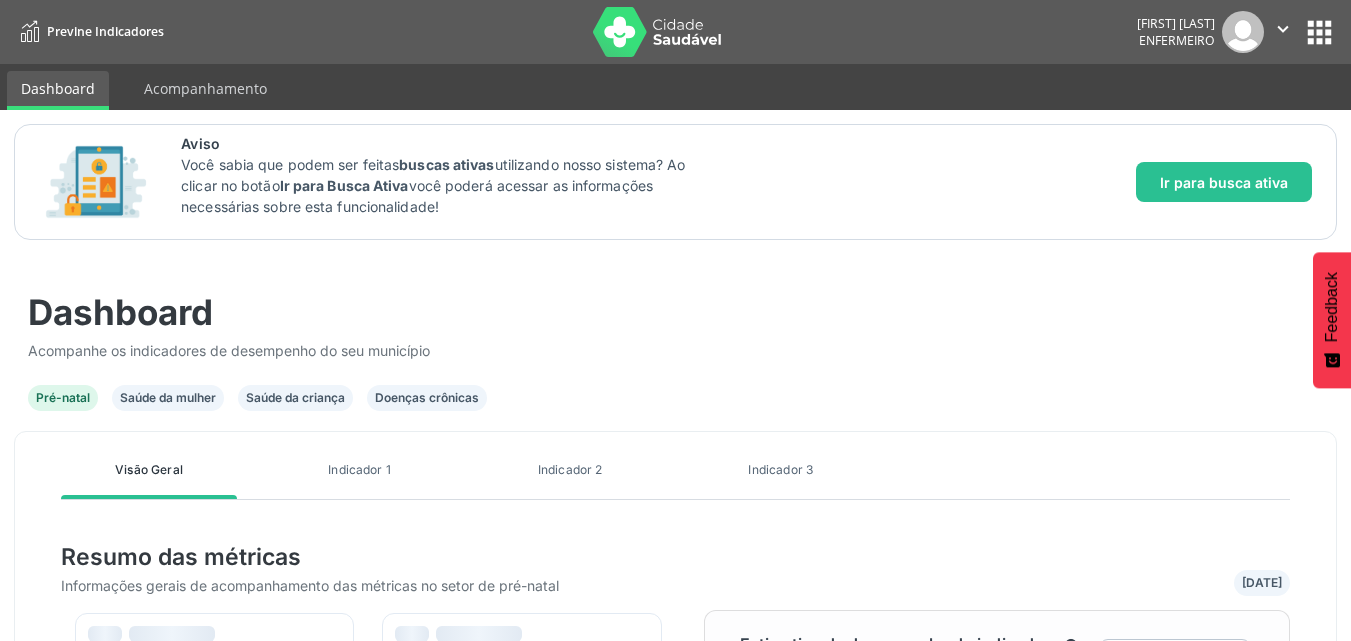 click on "Doenças crônicas" at bounding box center [427, 398] 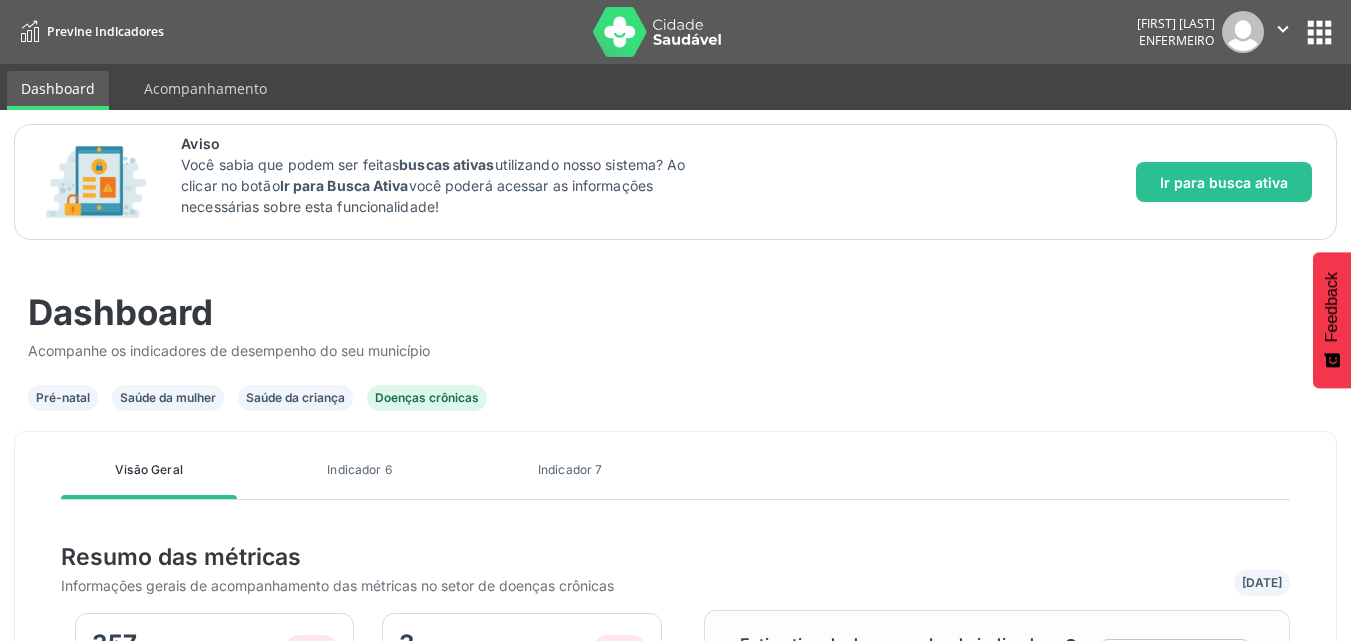 scroll, scrollTop: 999638, scrollLeft: 999415, axis: both 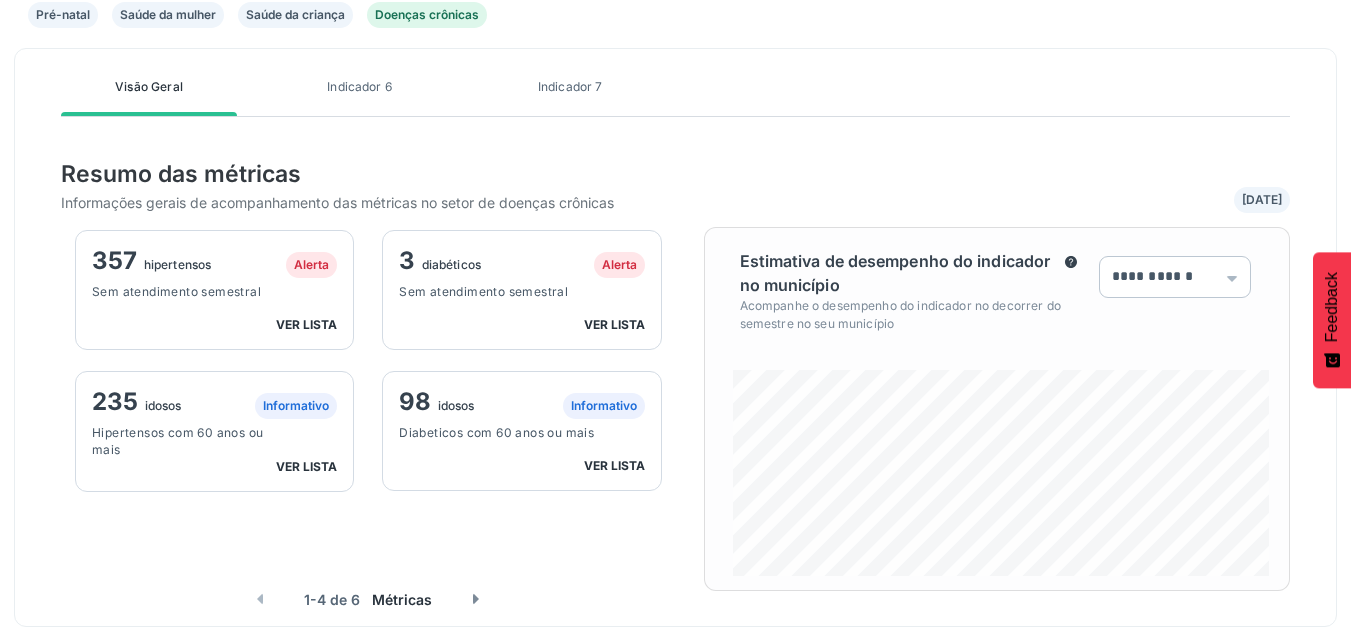 click on "Indicador 6" at bounding box center (360, 87) 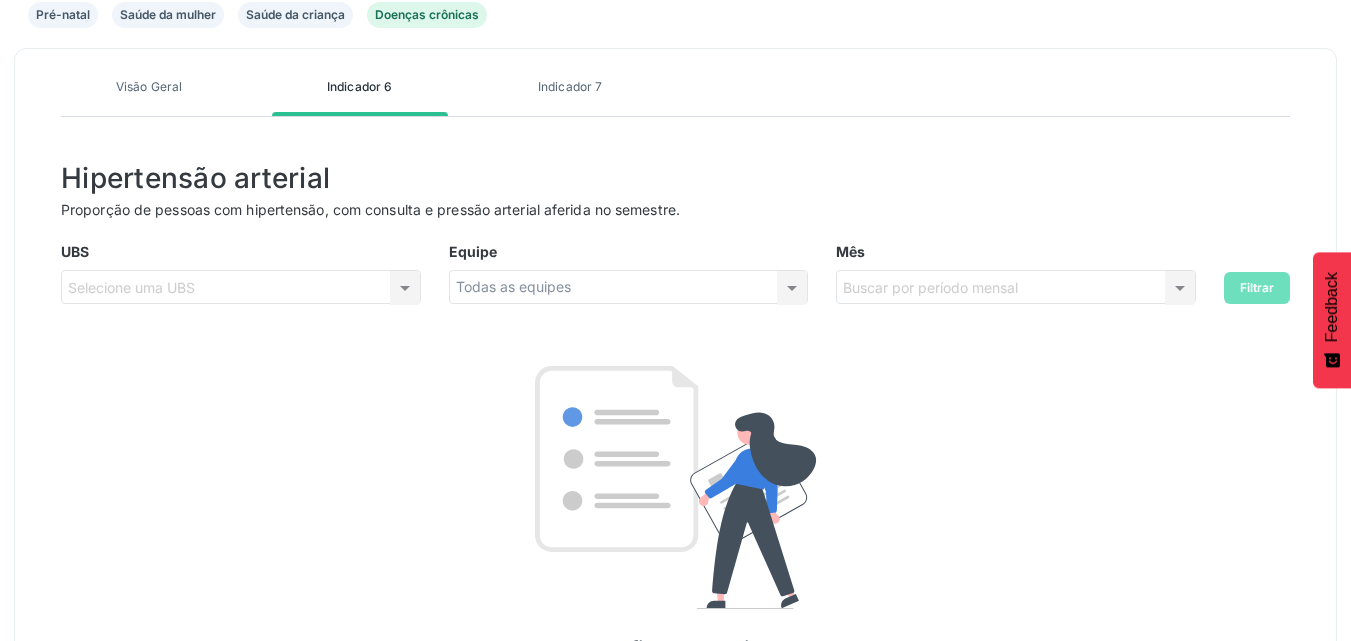 click on "Indicador 7" at bounding box center (570, 87) 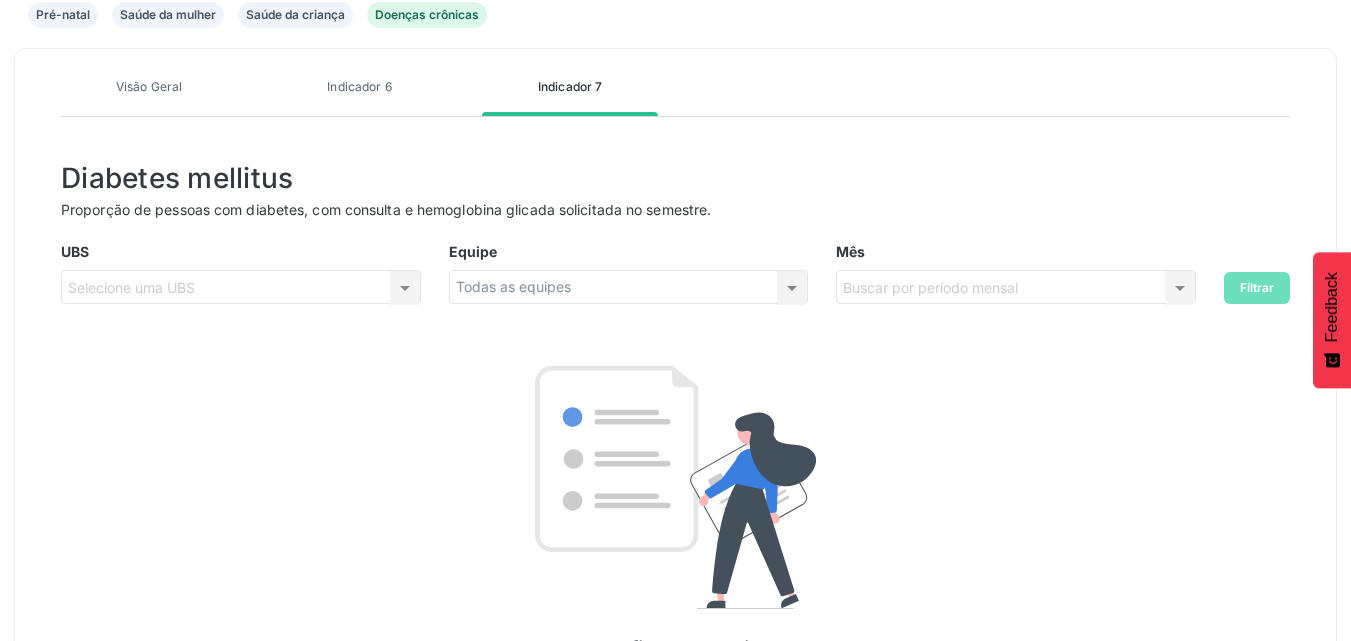 click on "Visão Geral" at bounding box center [149, 87] 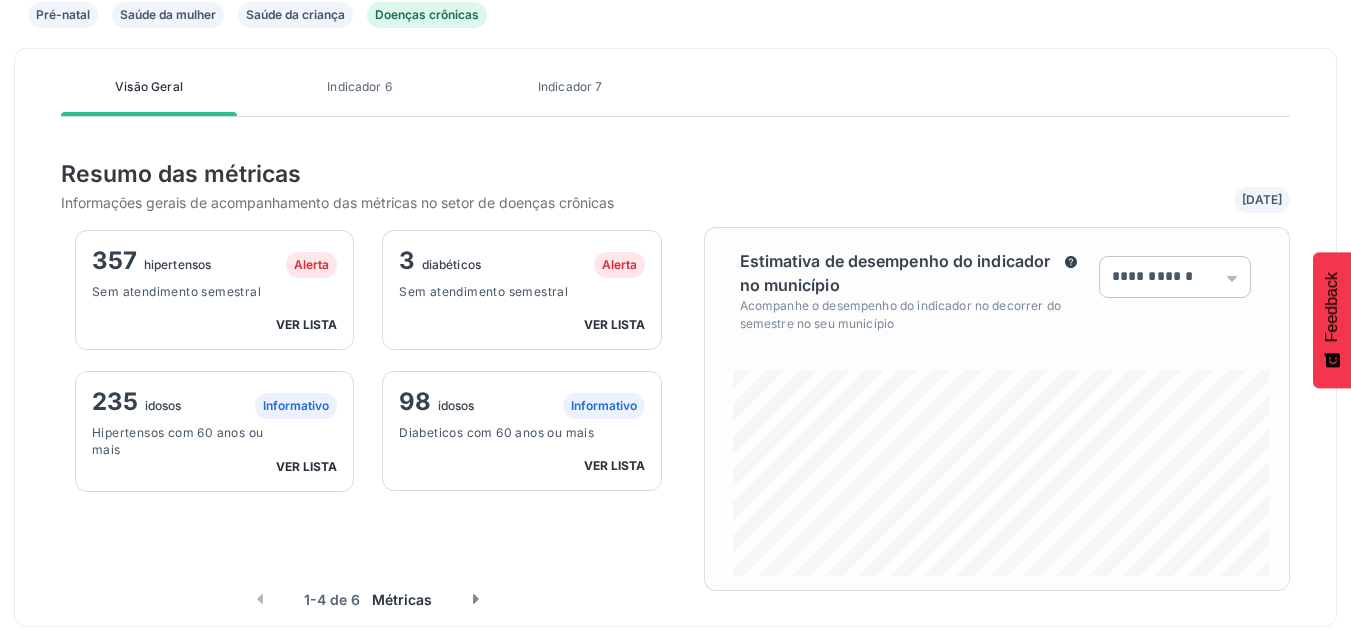 scroll, scrollTop: 999638, scrollLeft: 999415, axis: both 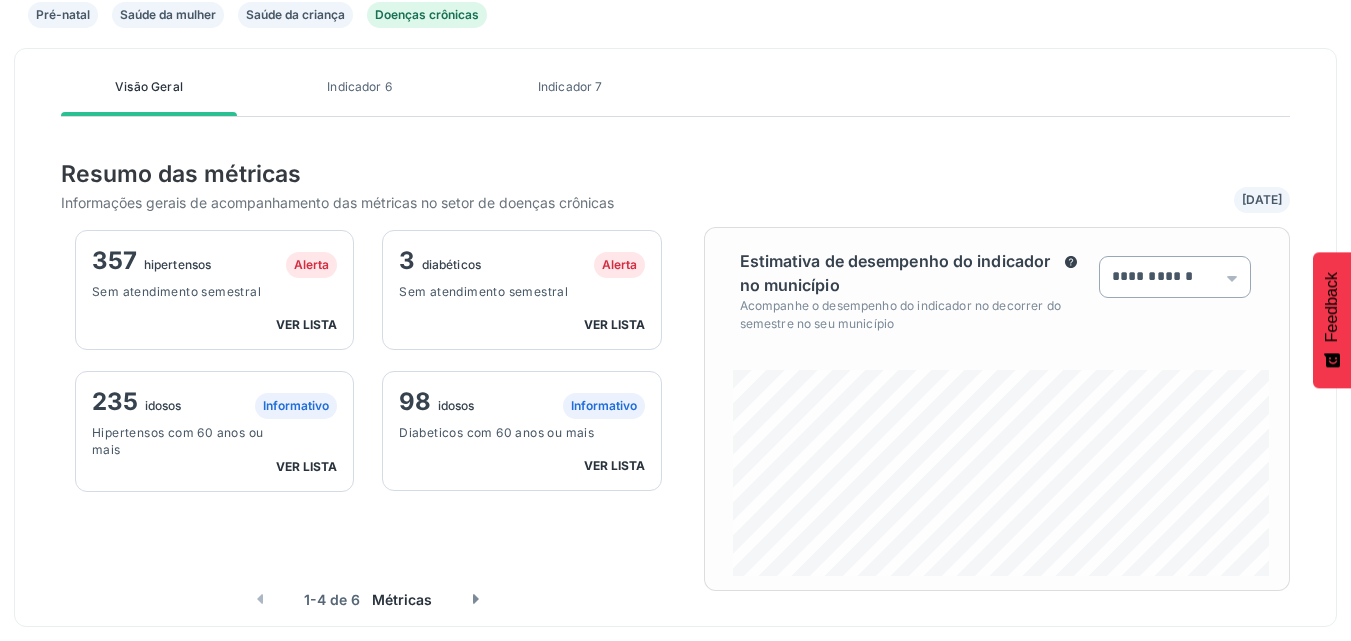 click on "**********" at bounding box center [1175, 277] 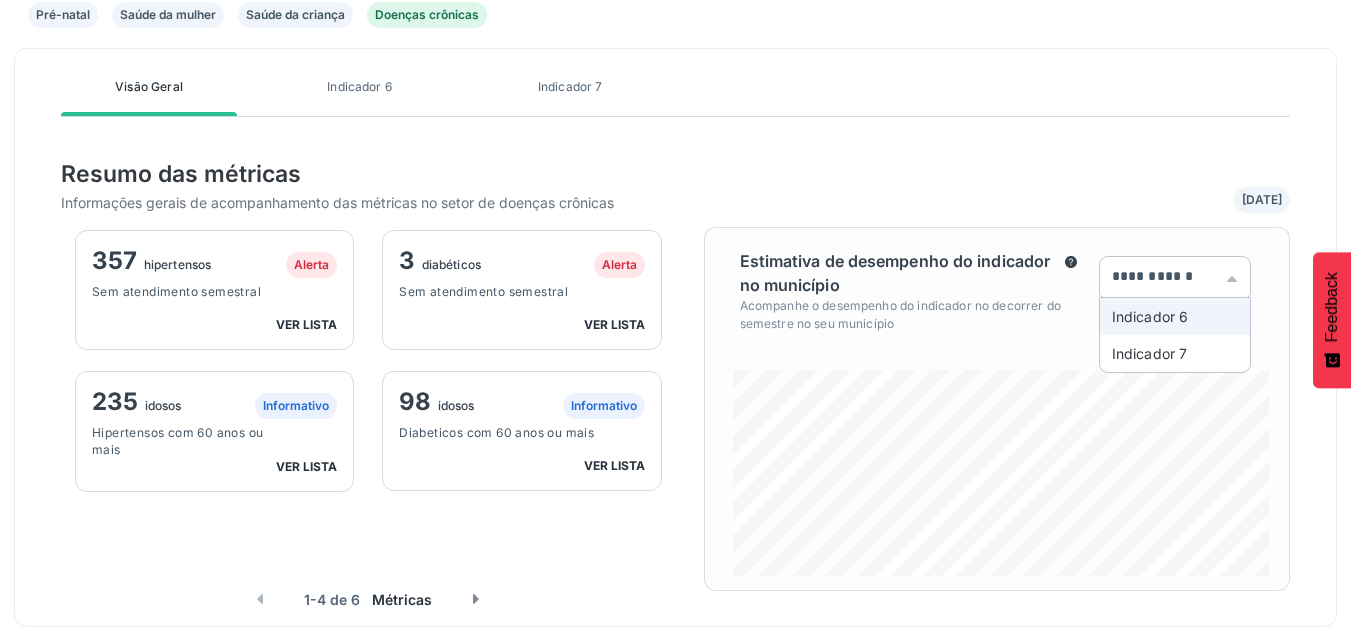 type on "**********" 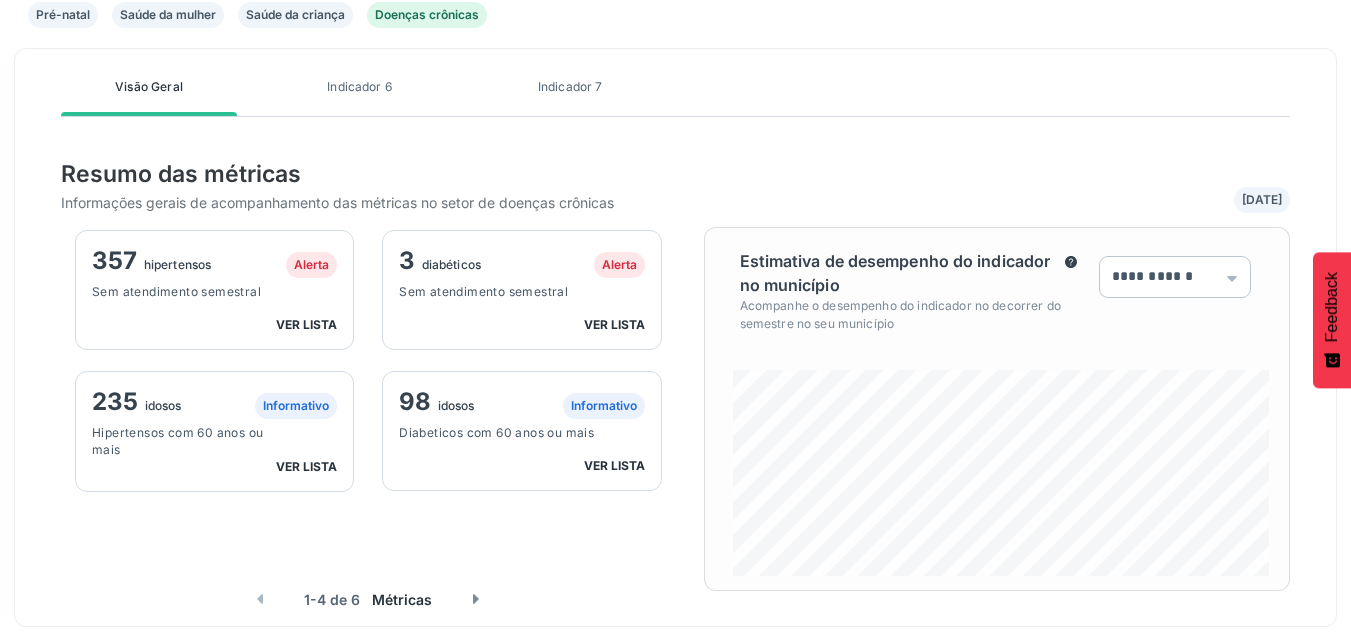 click on "**********" at bounding box center [1008, 412] 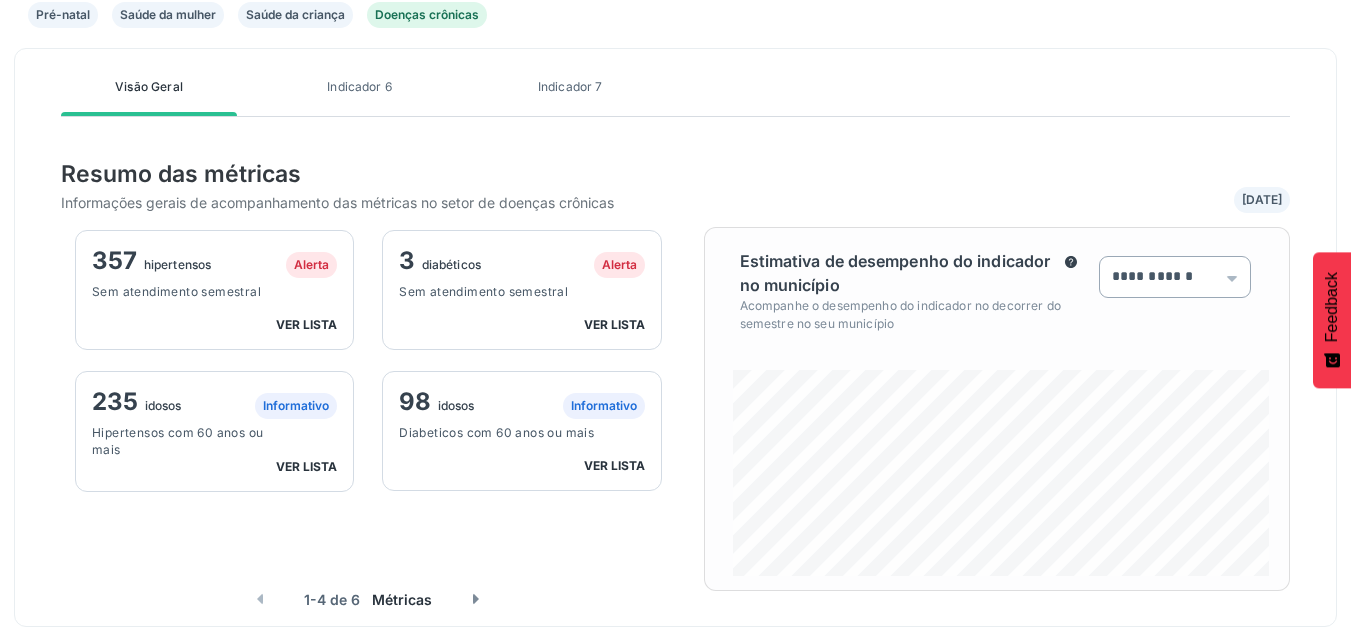 scroll, scrollTop: 999638, scrollLeft: 999415, axis: both 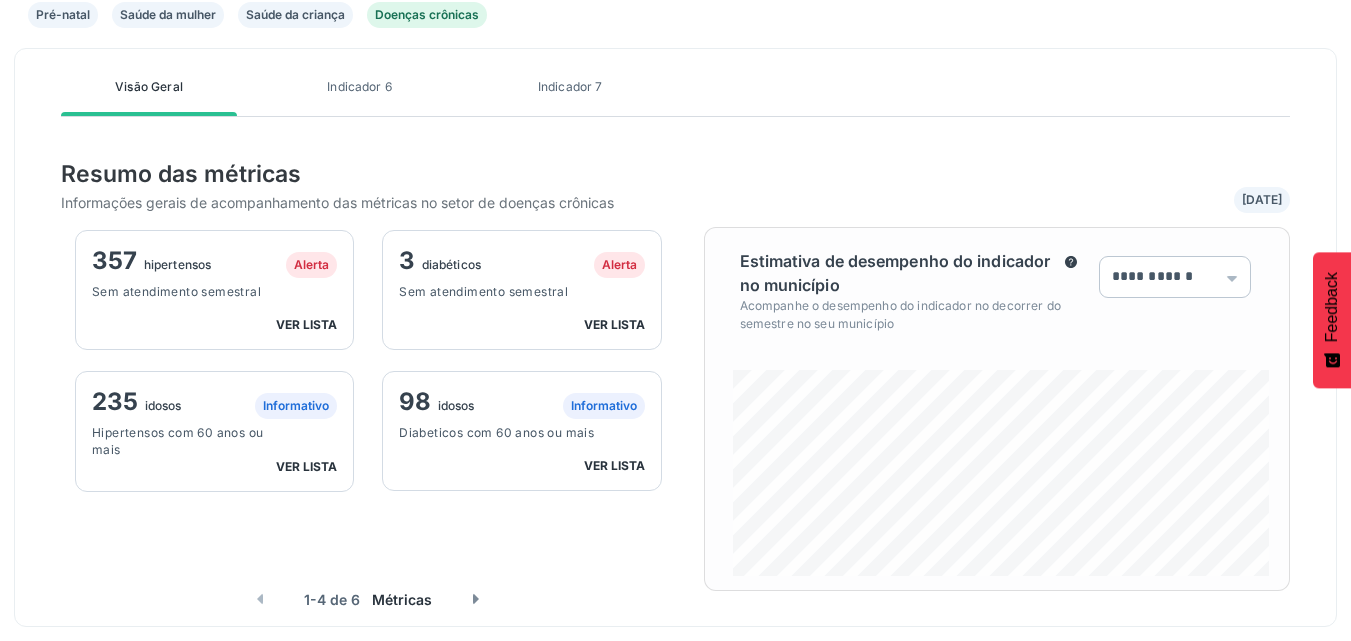 click on "ver lista" at bounding box center (614, 324) 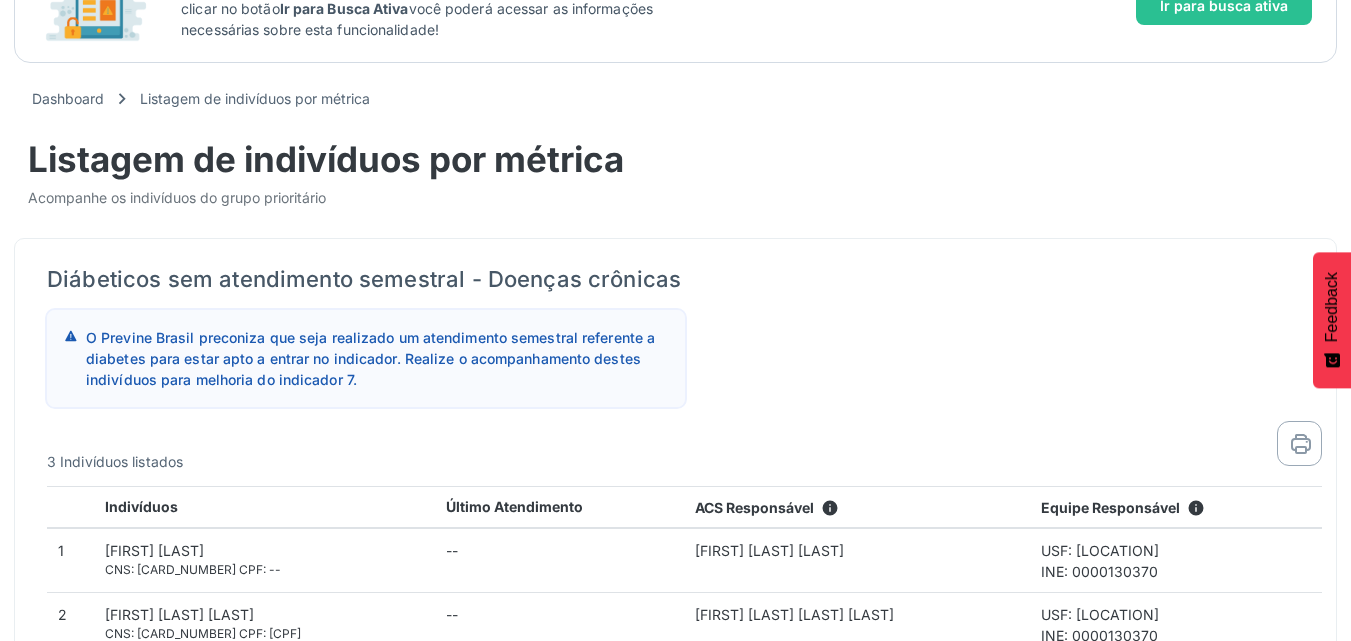 scroll, scrollTop: 299, scrollLeft: 0, axis: vertical 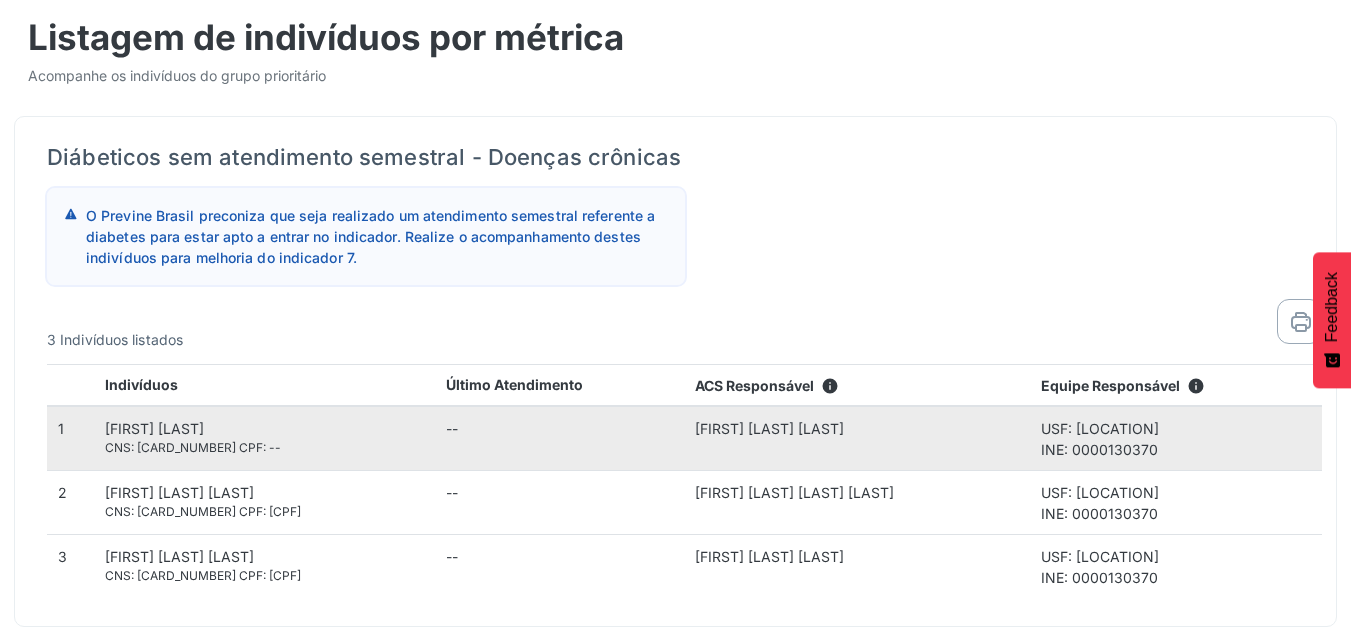 drag, startPoint x: 102, startPoint y: 422, endPoint x: 304, endPoint y: 429, distance: 202.12125 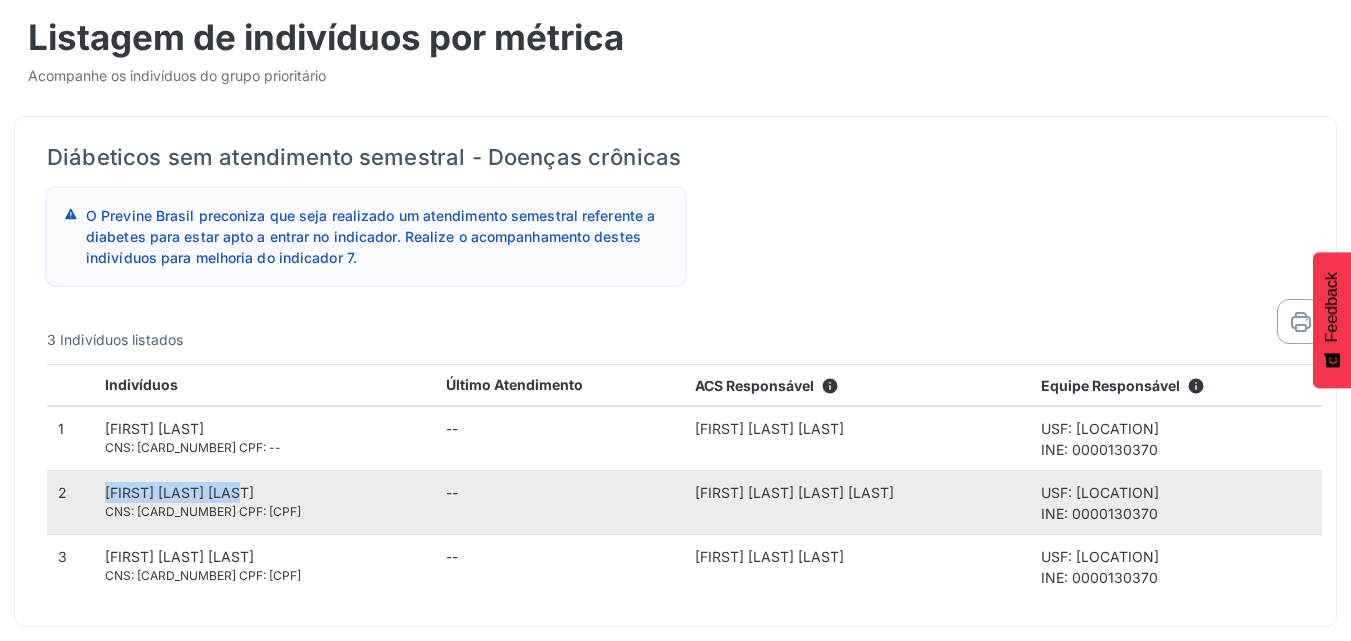 drag, startPoint x: 99, startPoint y: 491, endPoint x: 265, endPoint y: 484, distance: 166.14752 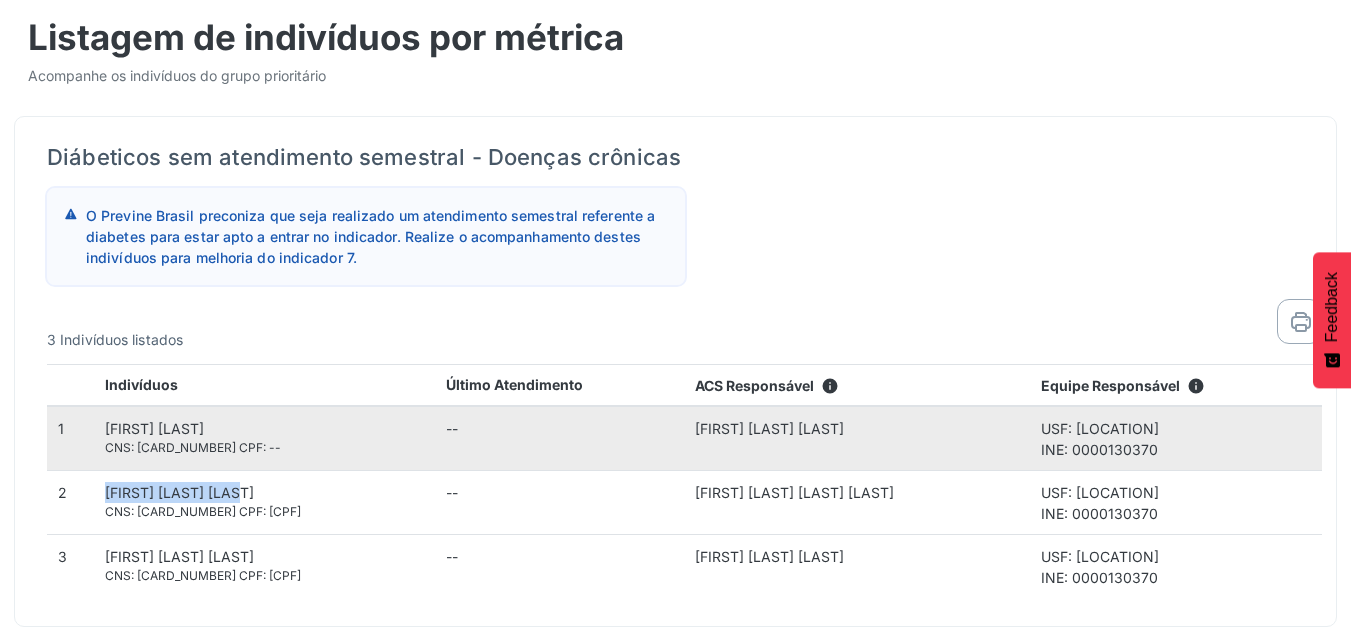 copy on "[PHONE]" 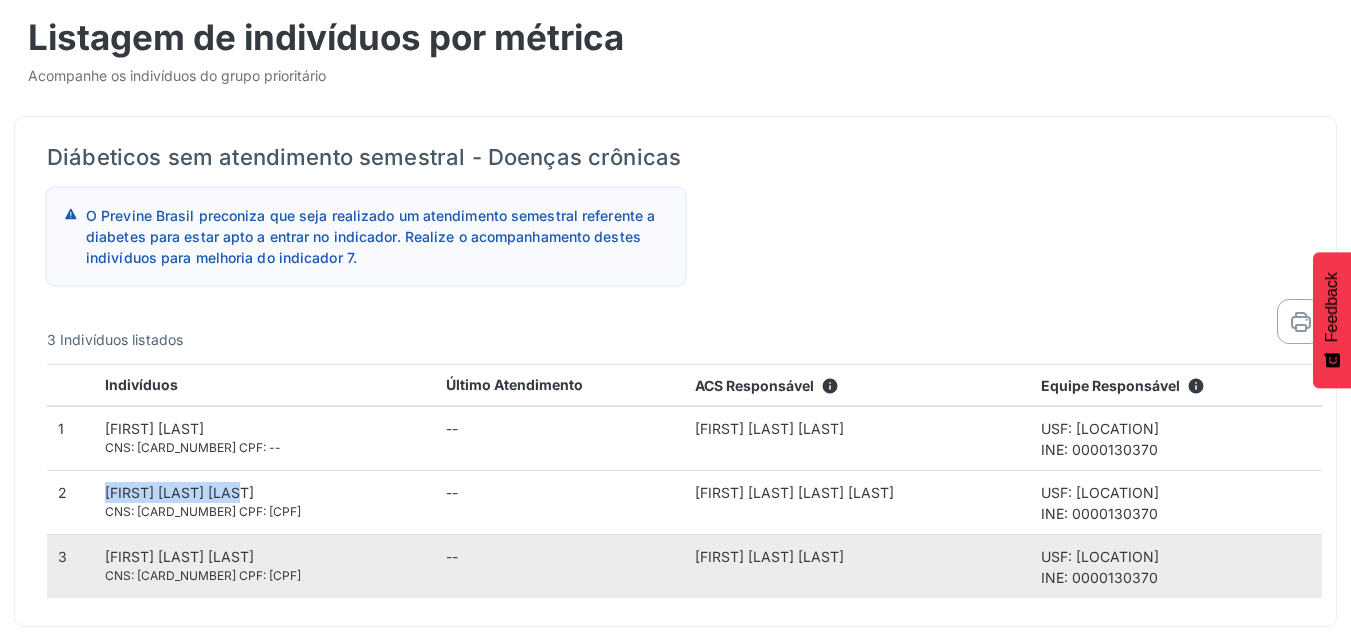 drag, startPoint x: 101, startPoint y: 551, endPoint x: 331, endPoint y: 549, distance: 230.0087 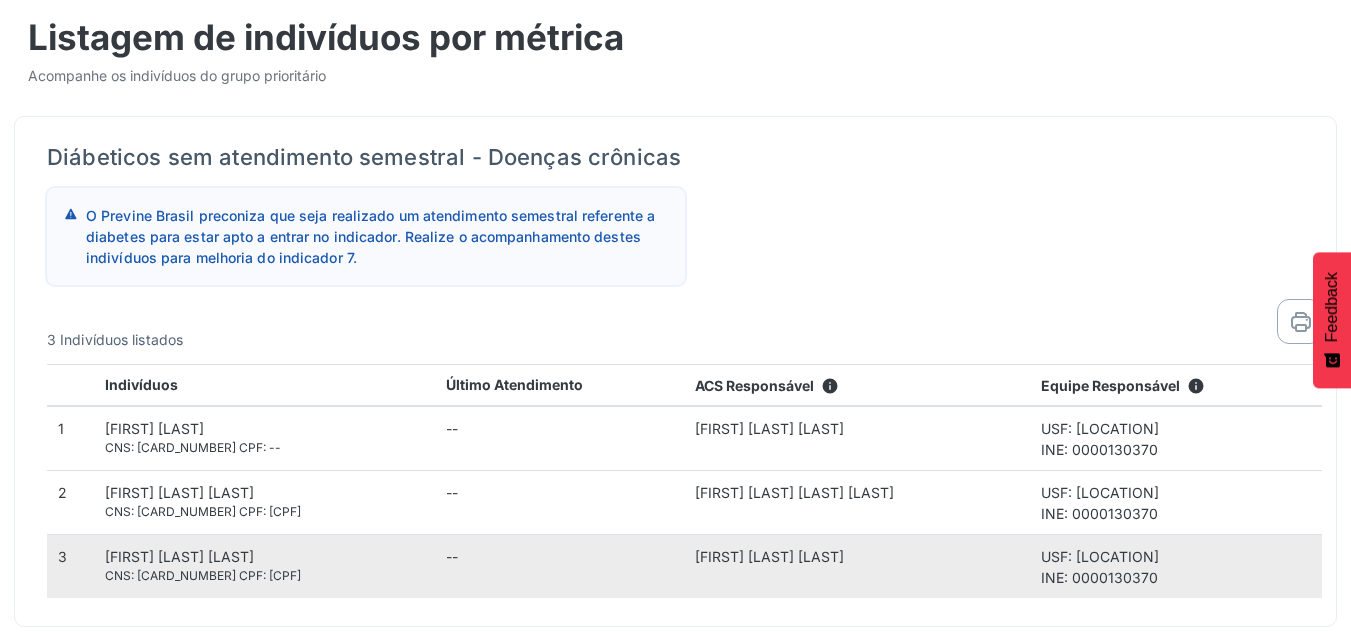 drag, startPoint x: 93, startPoint y: 561, endPoint x: 982, endPoint y: 556, distance: 889.01404 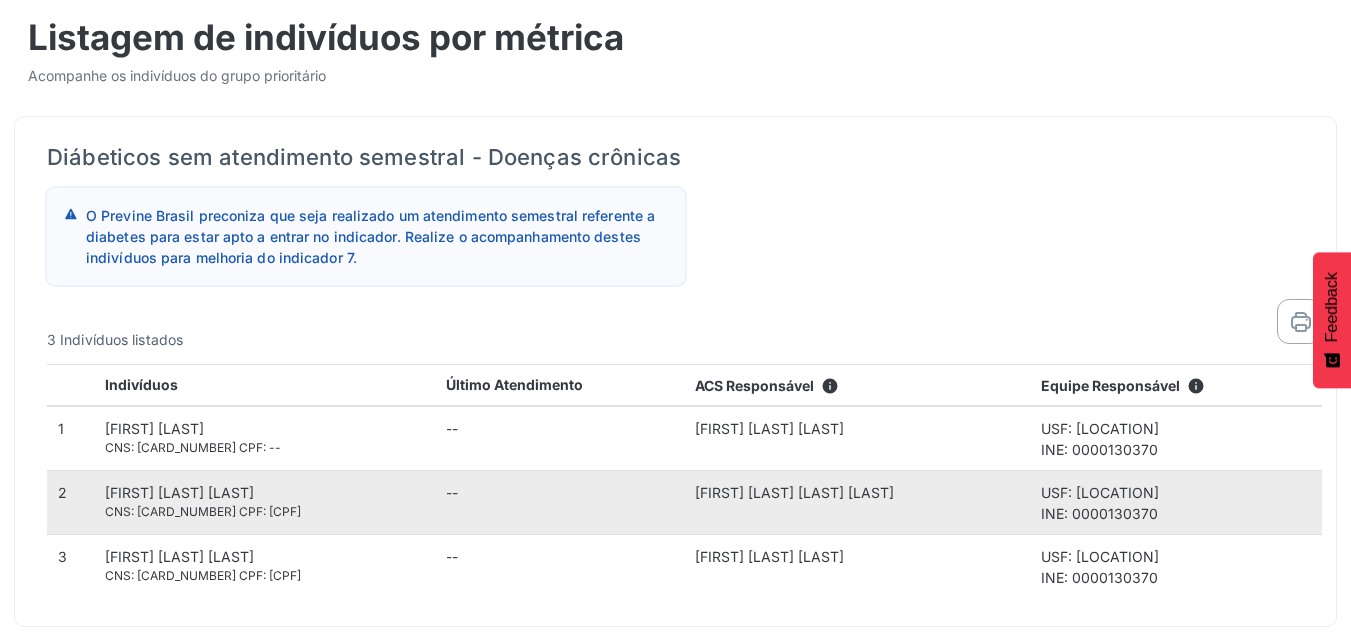 drag, startPoint x: 98, startPoint y: 490, endPoint x: 1021, endPoint y: 487, distance: 923.0049 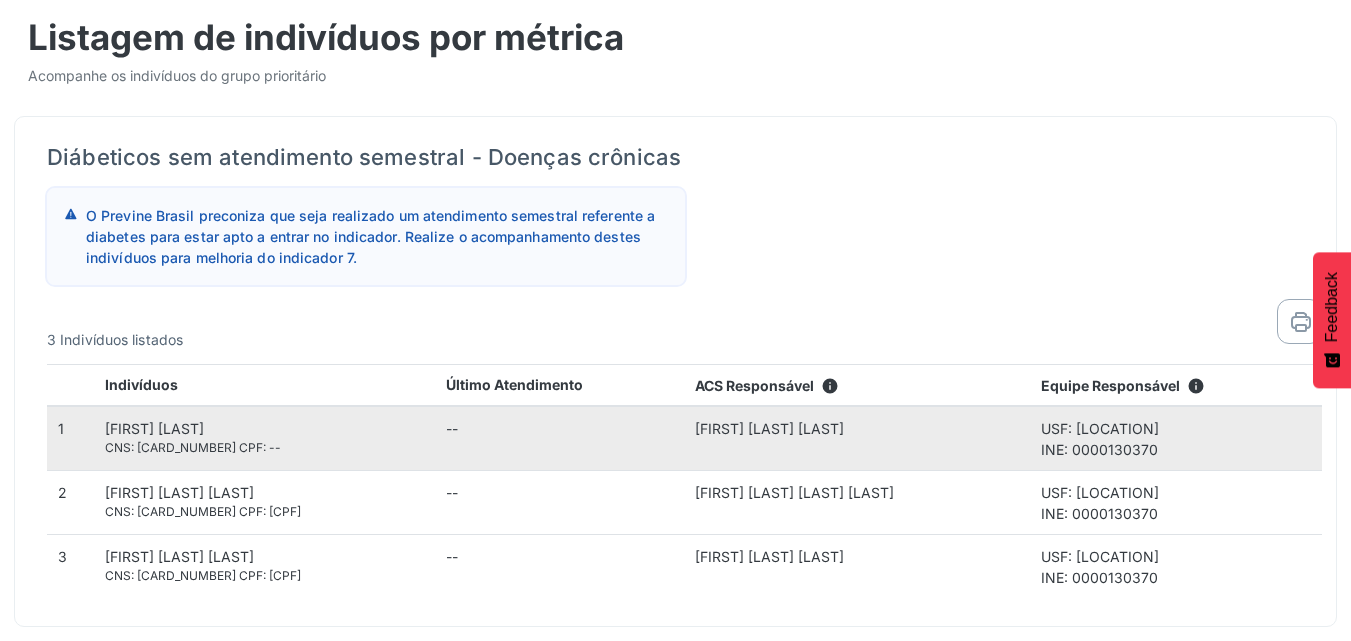 drag, startPoint x: 94, startPoint y: 425, endPoint x: 951, endPoint y: 431, distance: 857.021 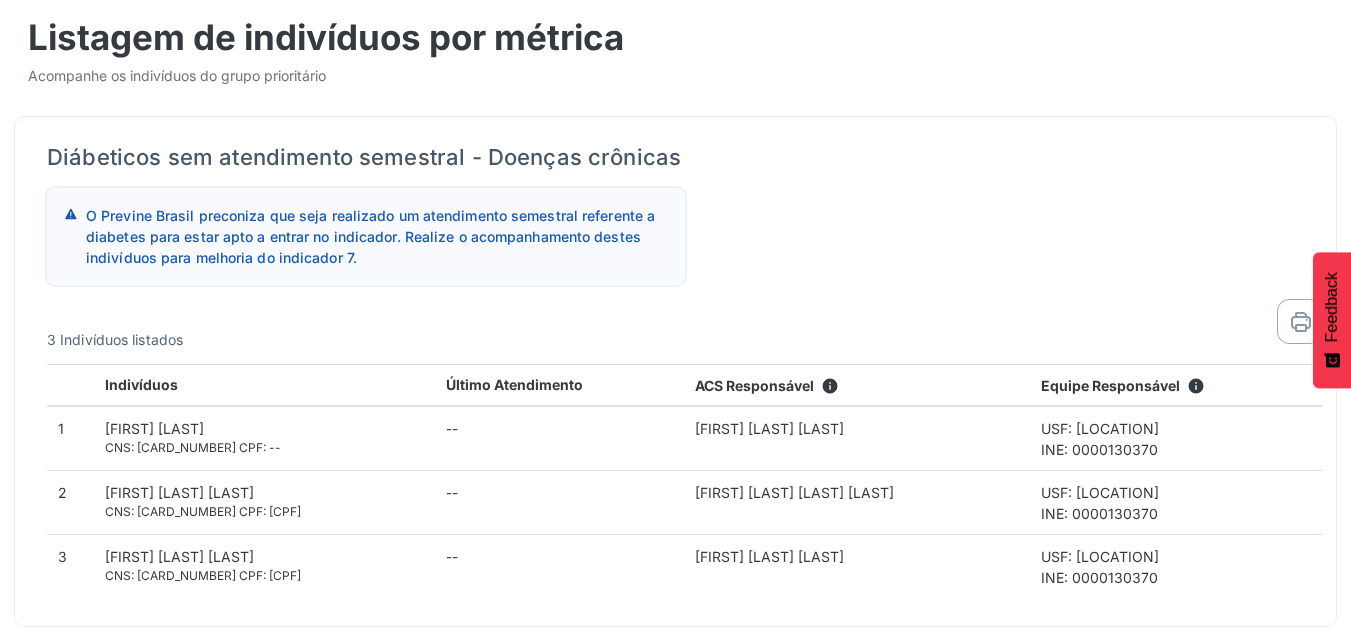 drag, startPoint x: 136, startPoint y: 78, endPoint x: 119, endPoint y: 42, distance: 39.812057 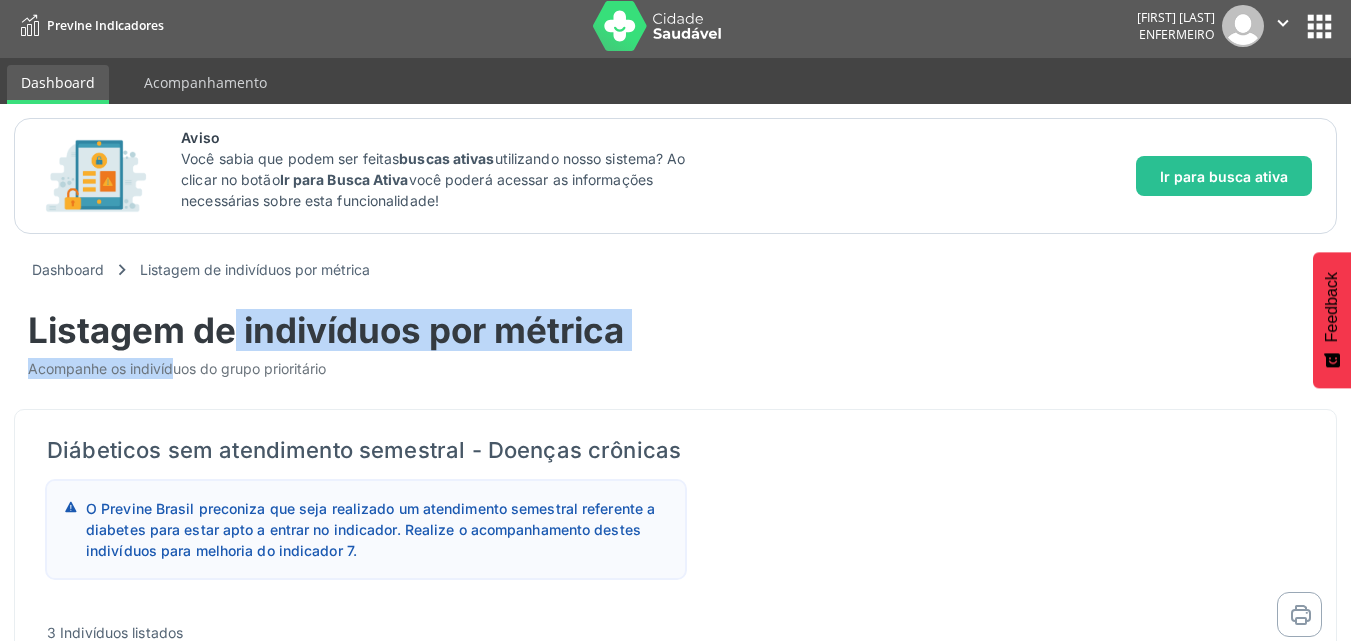 scroll, scrollTop: 0, scrollLeft: 0, axis: both 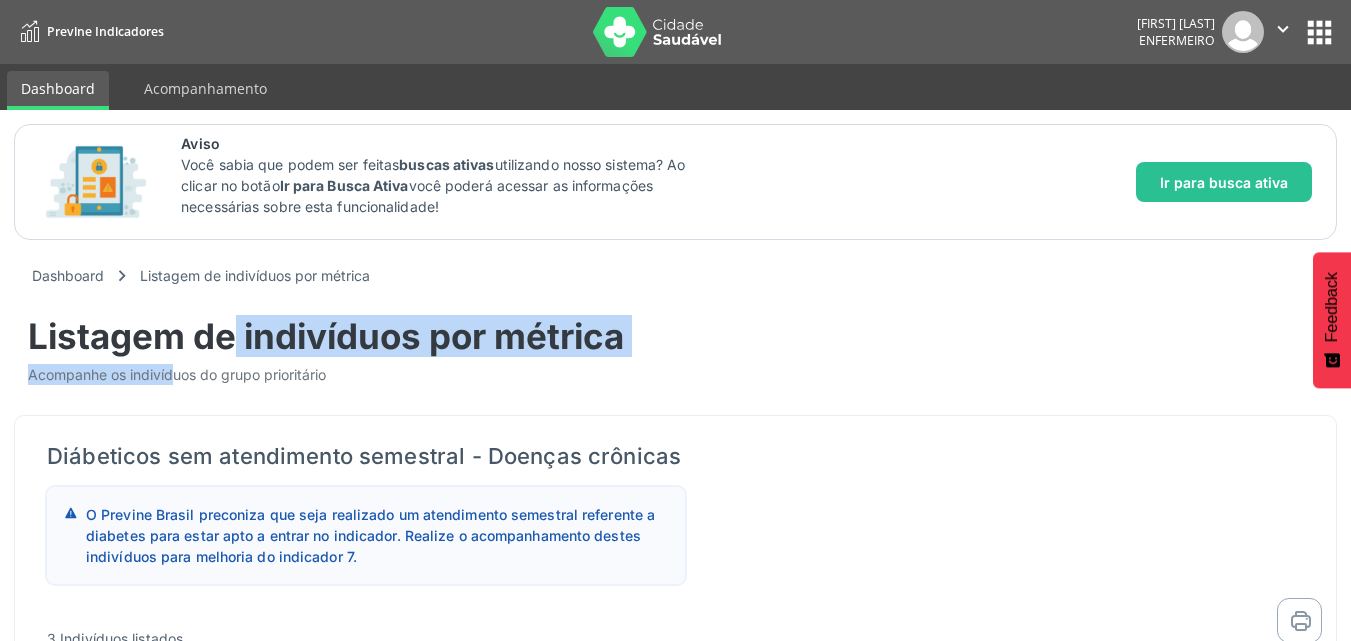 click on "Previne Indicadores
[FIRST] [LAST] [LAST]
Enfermeiro

Configurações
Sair
apps
Dashboard
Acompanhamento" at bounding box center [675, 55] 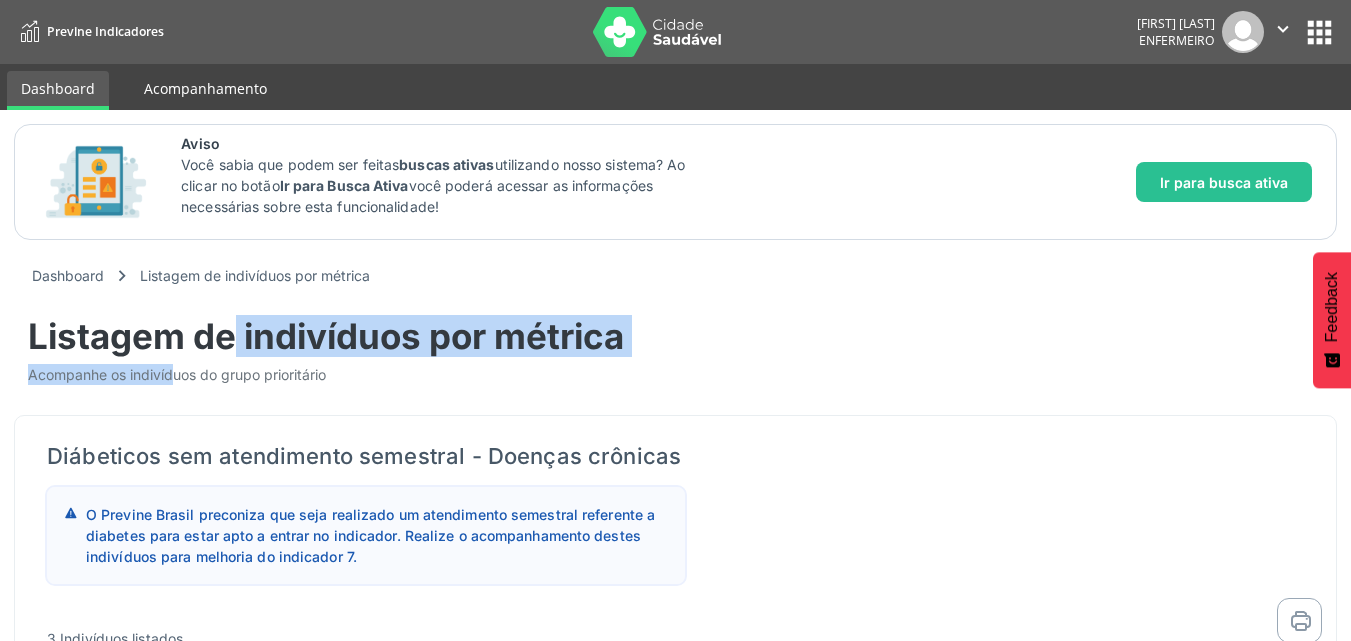 click on "Acompanhamento" at bounding box center [205, 88] 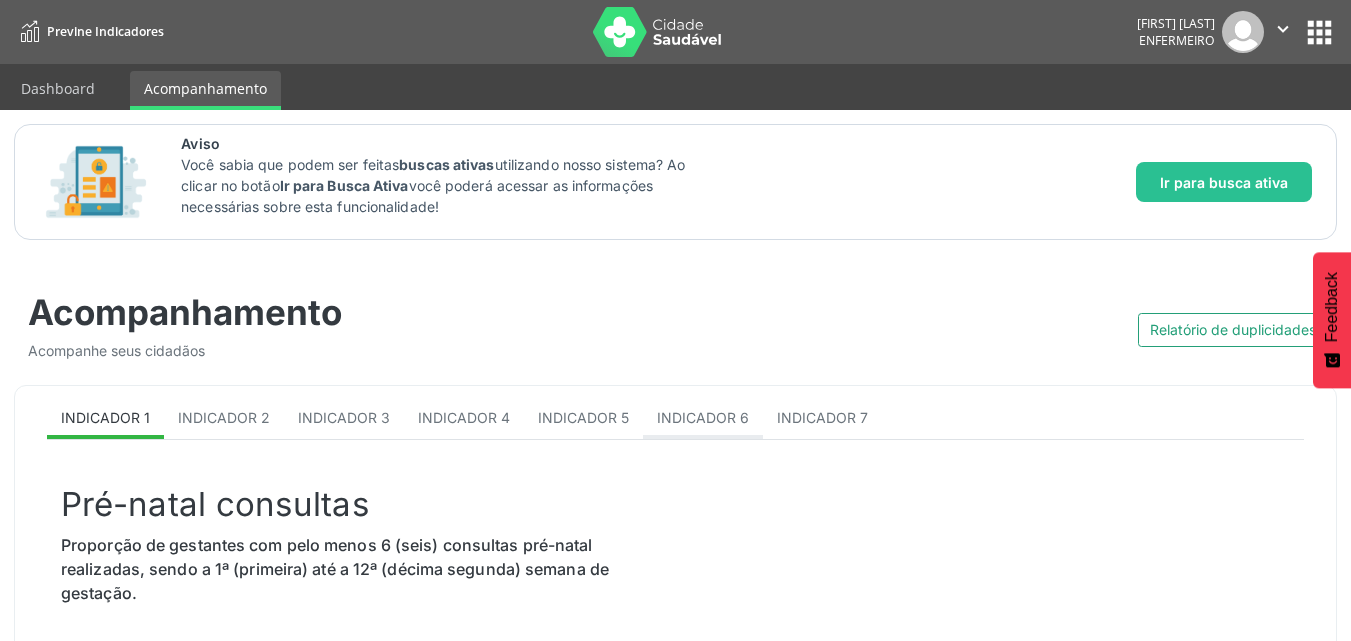 click on "Indicador 6" at bounding box center (703, 417) 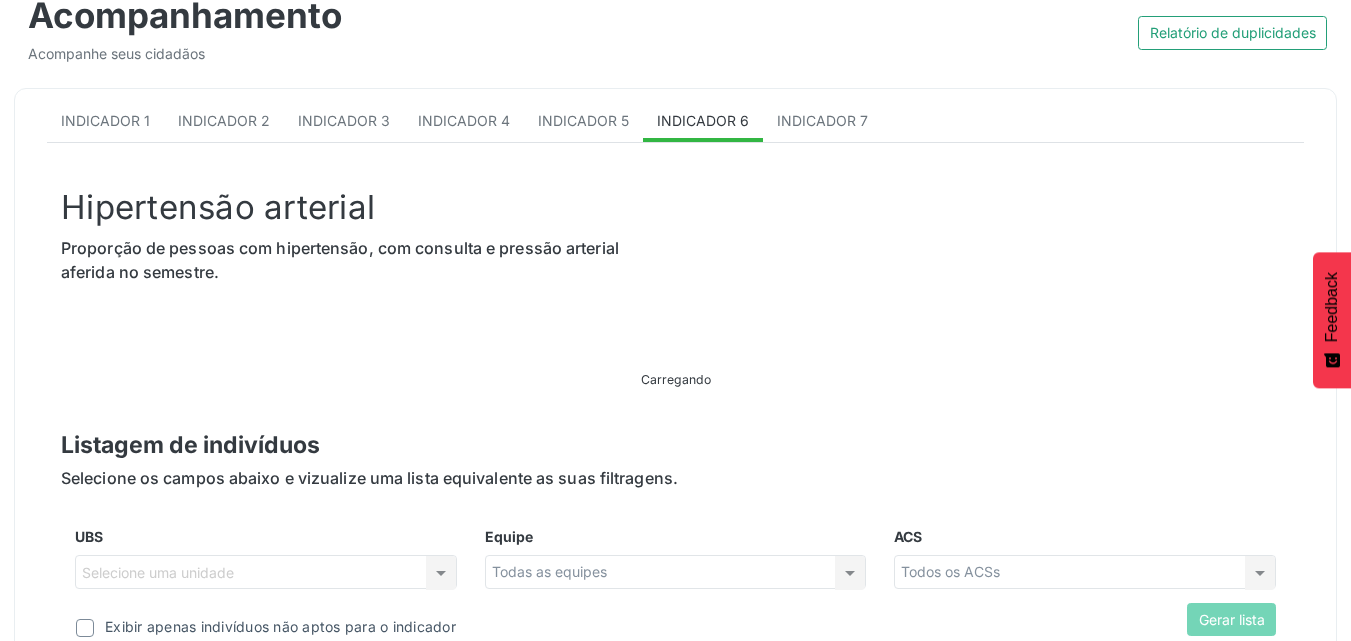 scroll, scrollTop: 300, scrollLeft: 0, axis: vertical 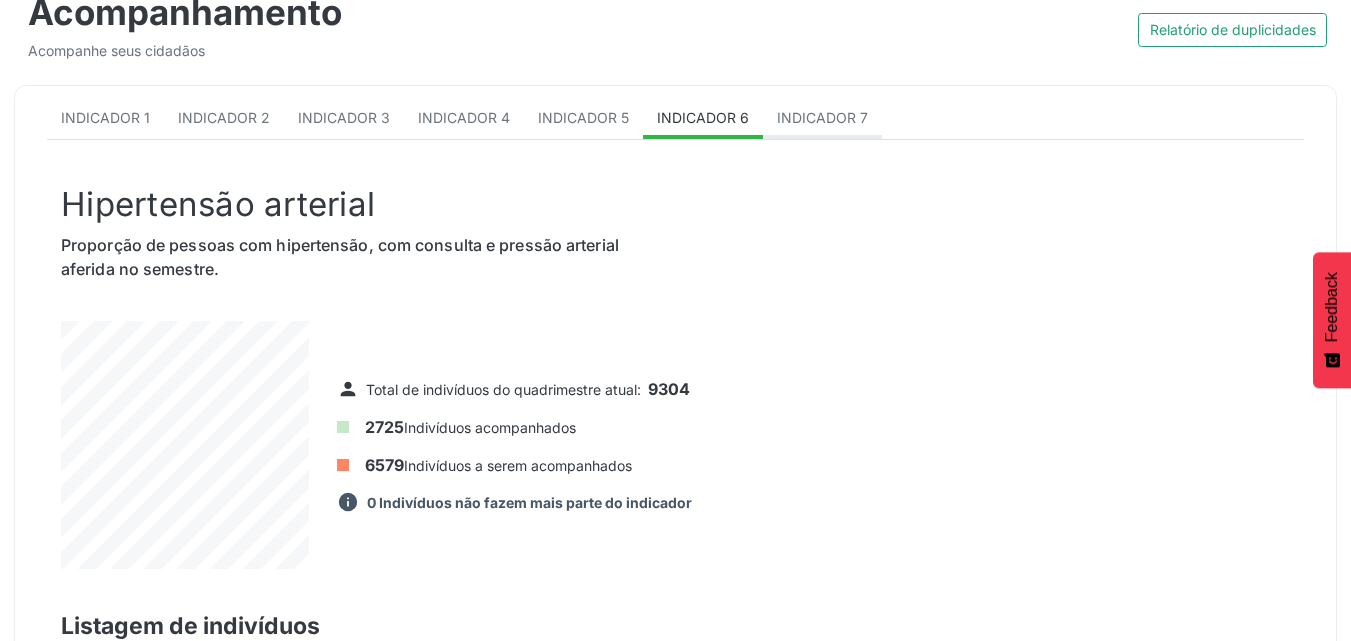 click on "Indicador 7" at bounding box center (822, 117) 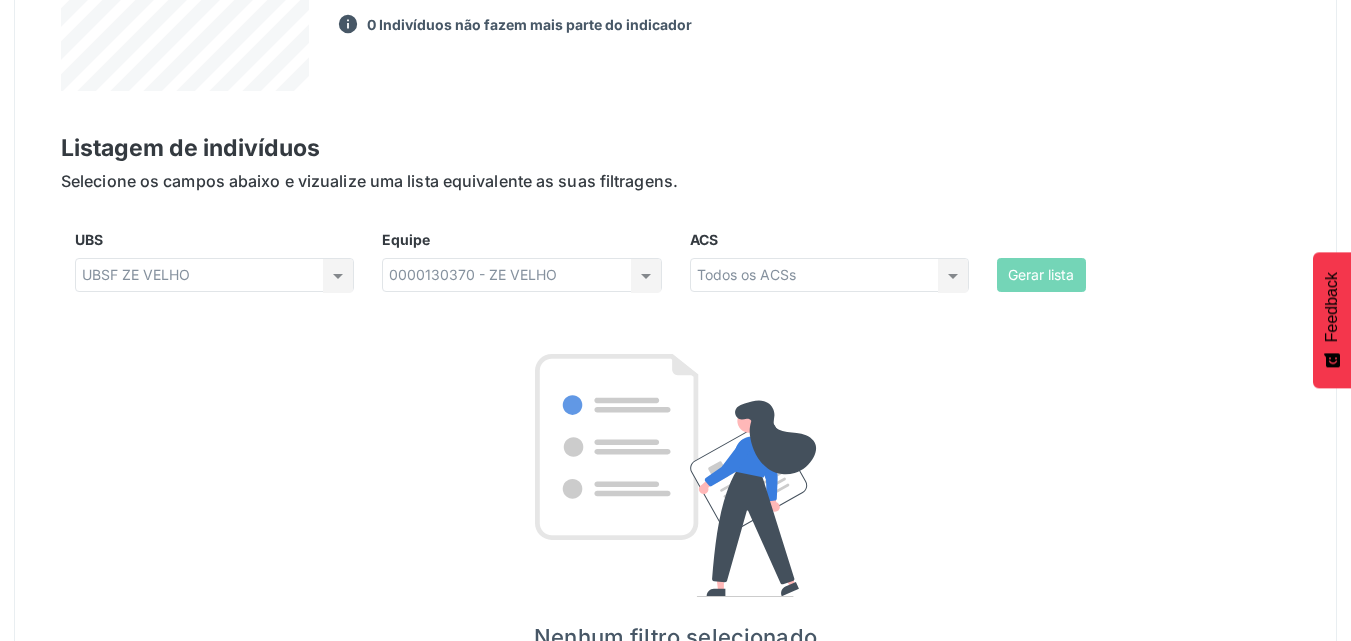 scroll, scrollTop: 800, scrollLeft: 0, axis: vertical 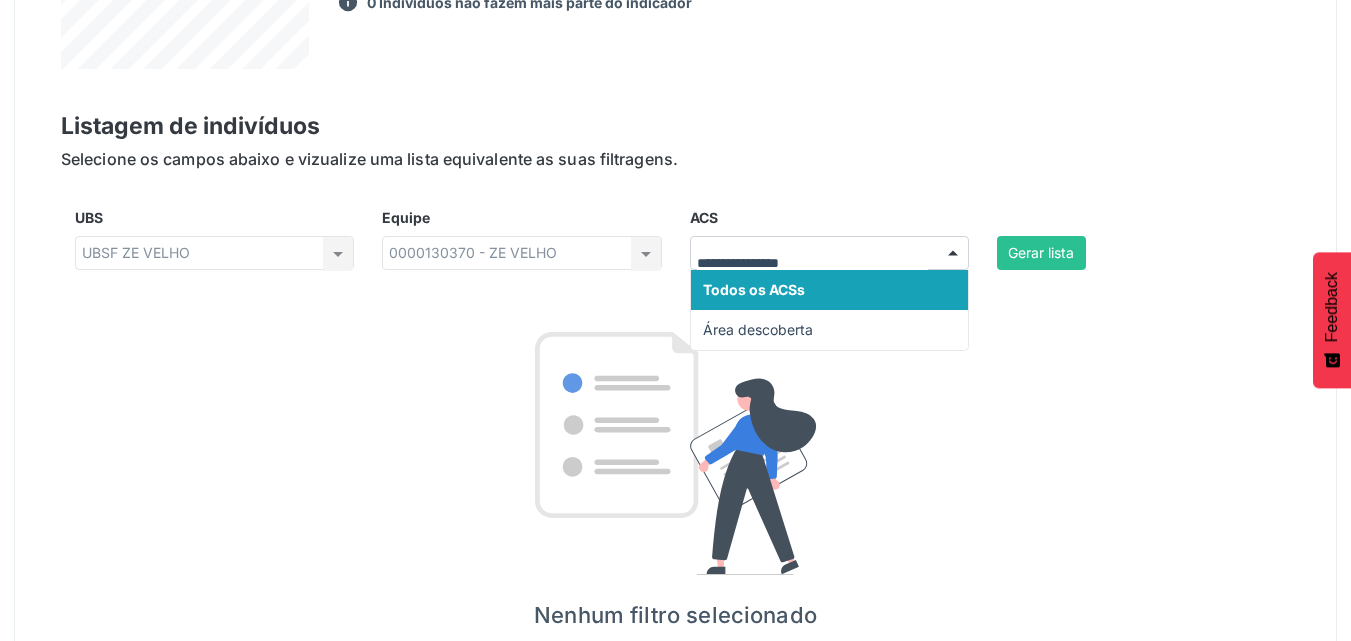click on "ACS" at bounding box center (812, 263) 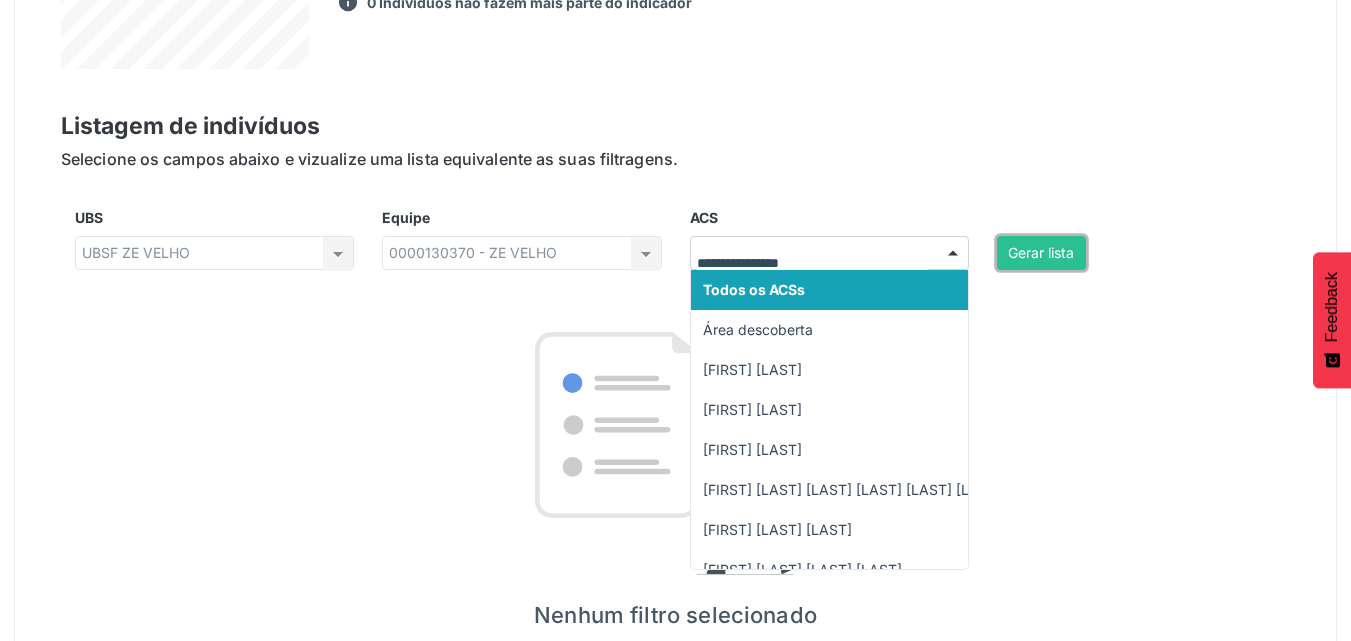 click on "Gerar lista" at bounding box center (1041, 253) 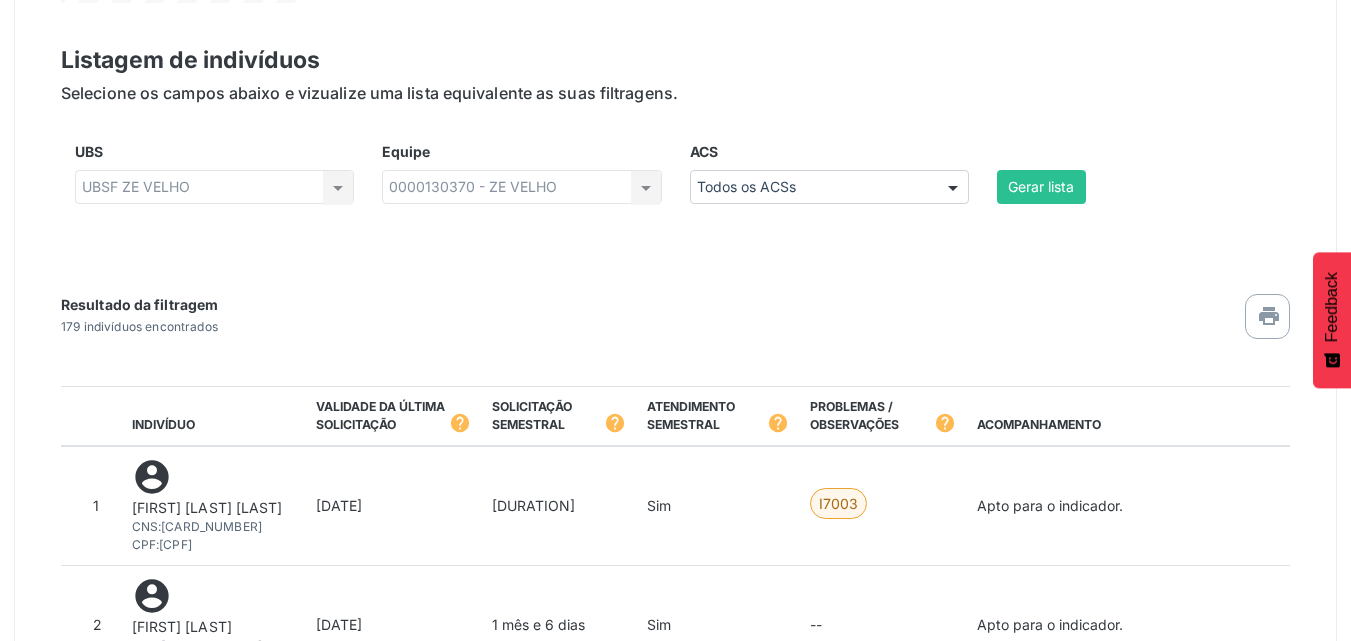 scroll, scrollTop: 900, scrollLeft: 0, axis: vertical 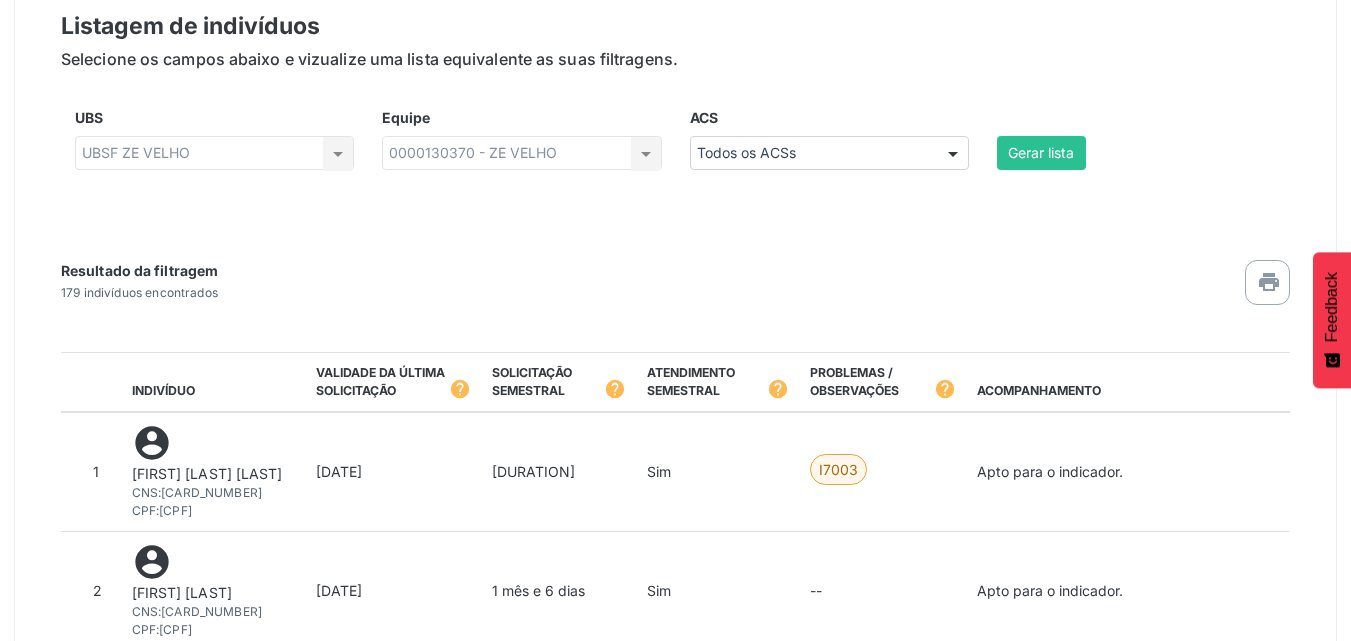 click on "UBSF ZE VELHO         UBSF ZE VELHO
Nenhum resultado encontrado para: "   "
Não há nenhuma opção para ser exibida." at bounding box center (214, 153) 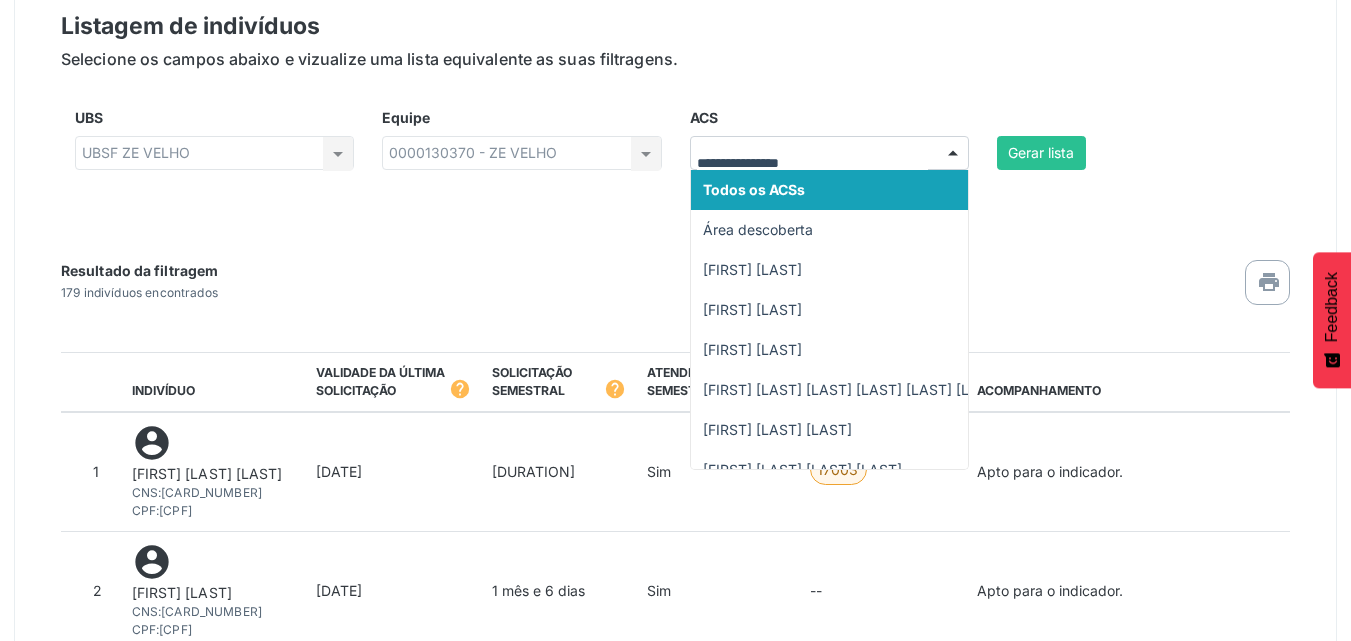 click on "ACS" at bounding box center (812, 163) 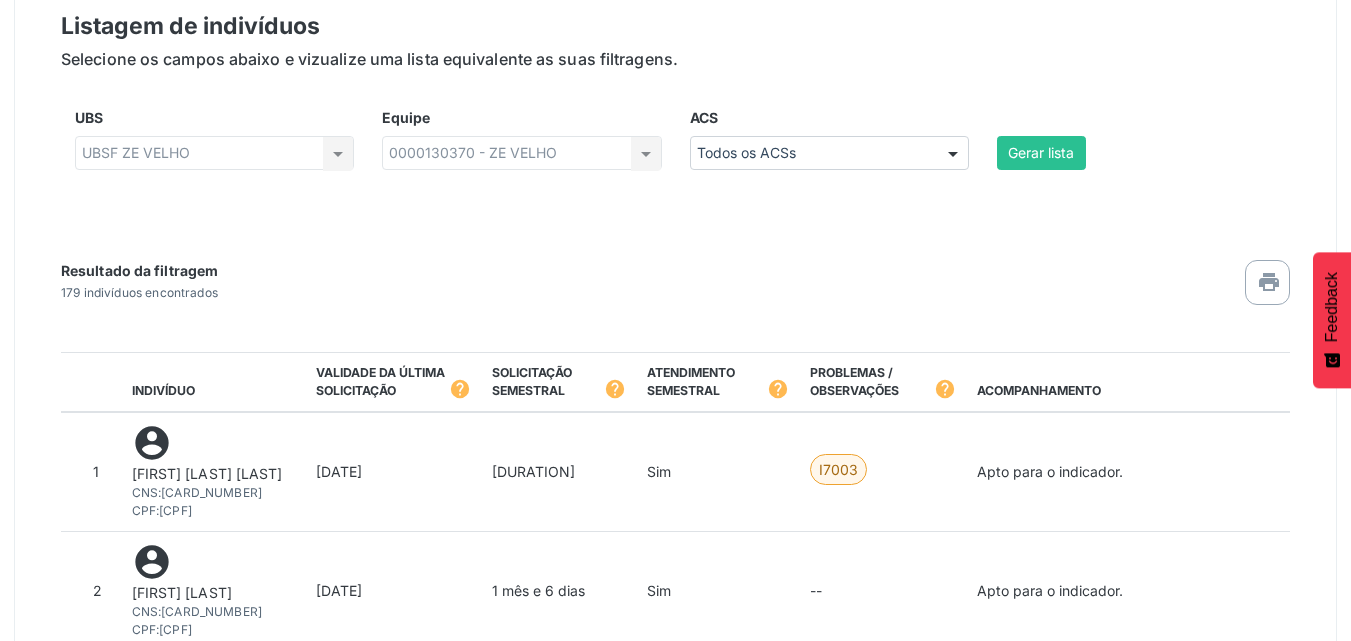 click on "Selecione os campos abaixo e vizualize uma lista equivalente as suas filtragens." at bounding box center (675, 59) 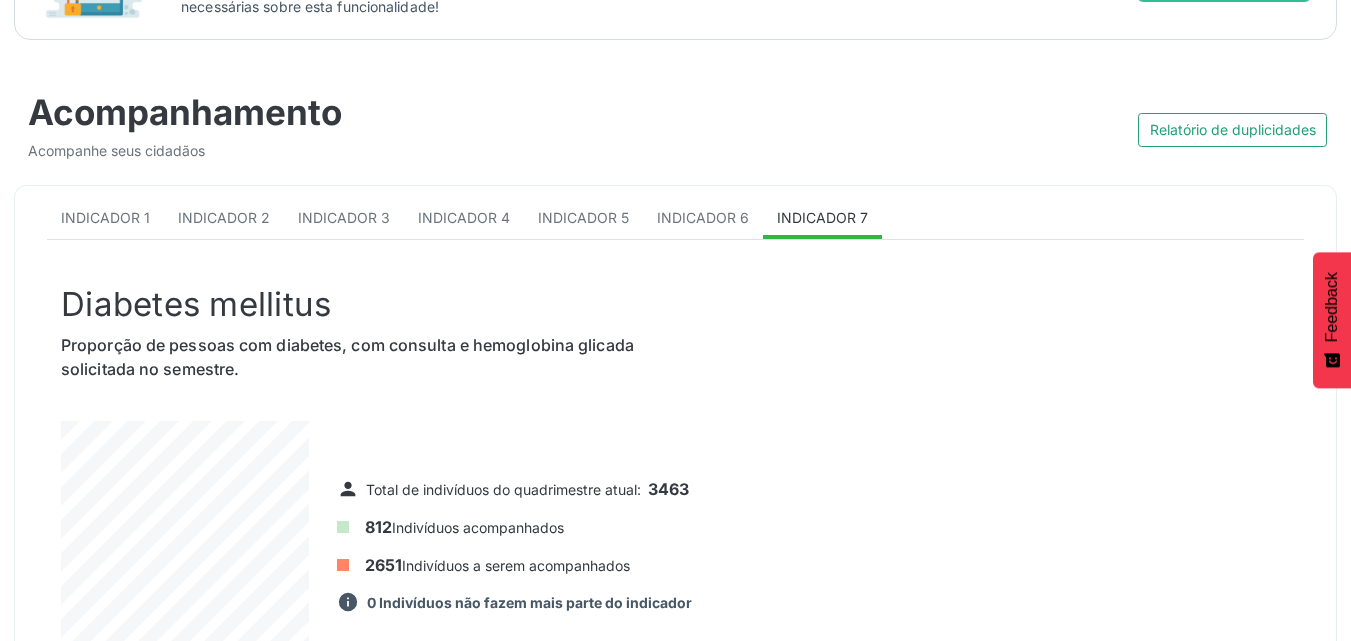 scroll, scrollTop: 0, scrollLeft: 0, axis: both 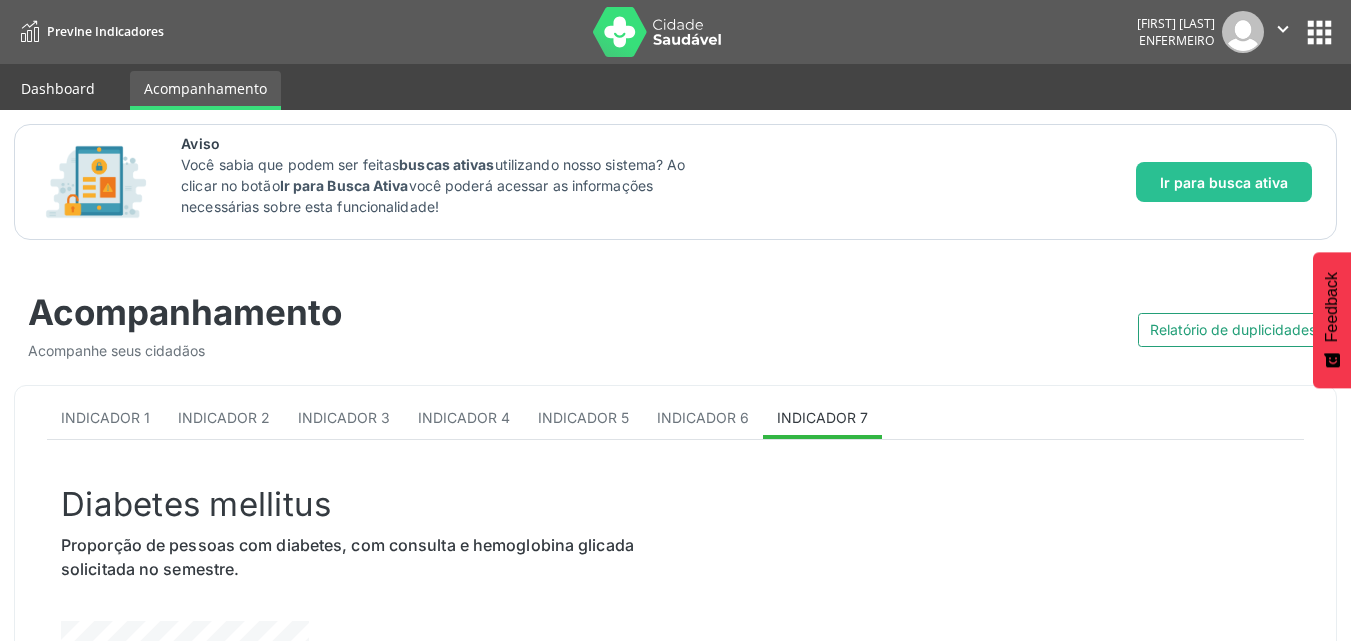click on "Dashboard" at bounding box center (58, 88) 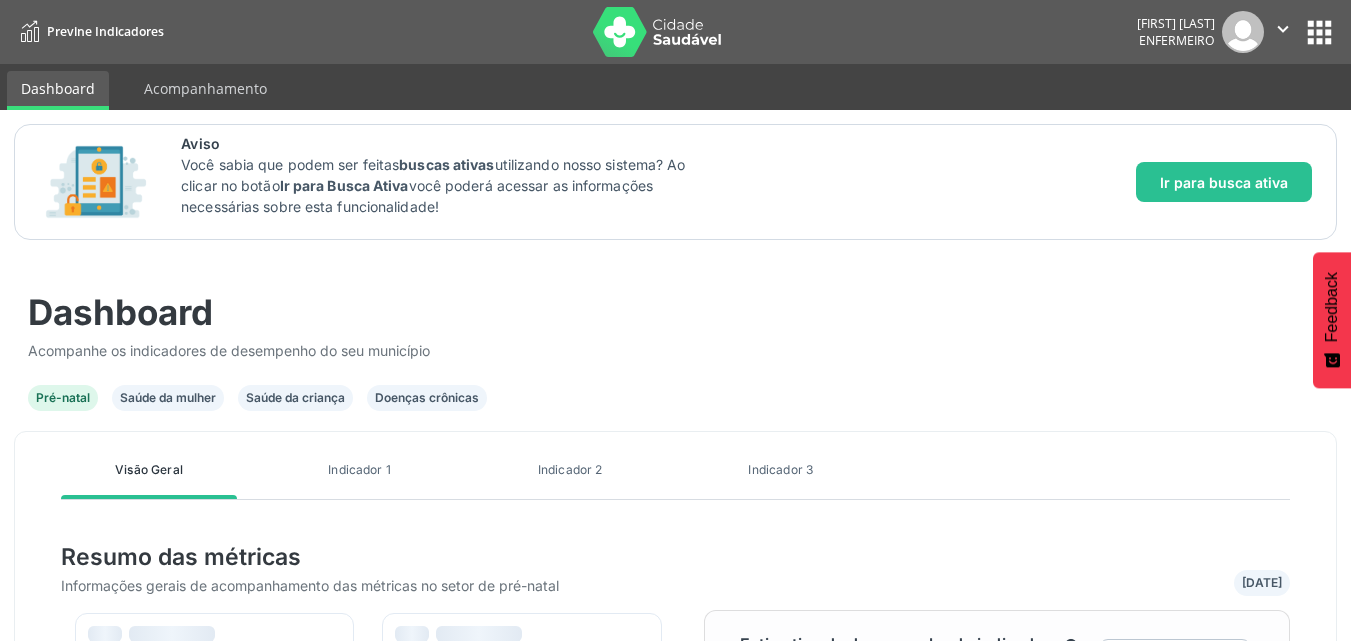 click on "Doenças crônicas" at bounding box center (427, 398) 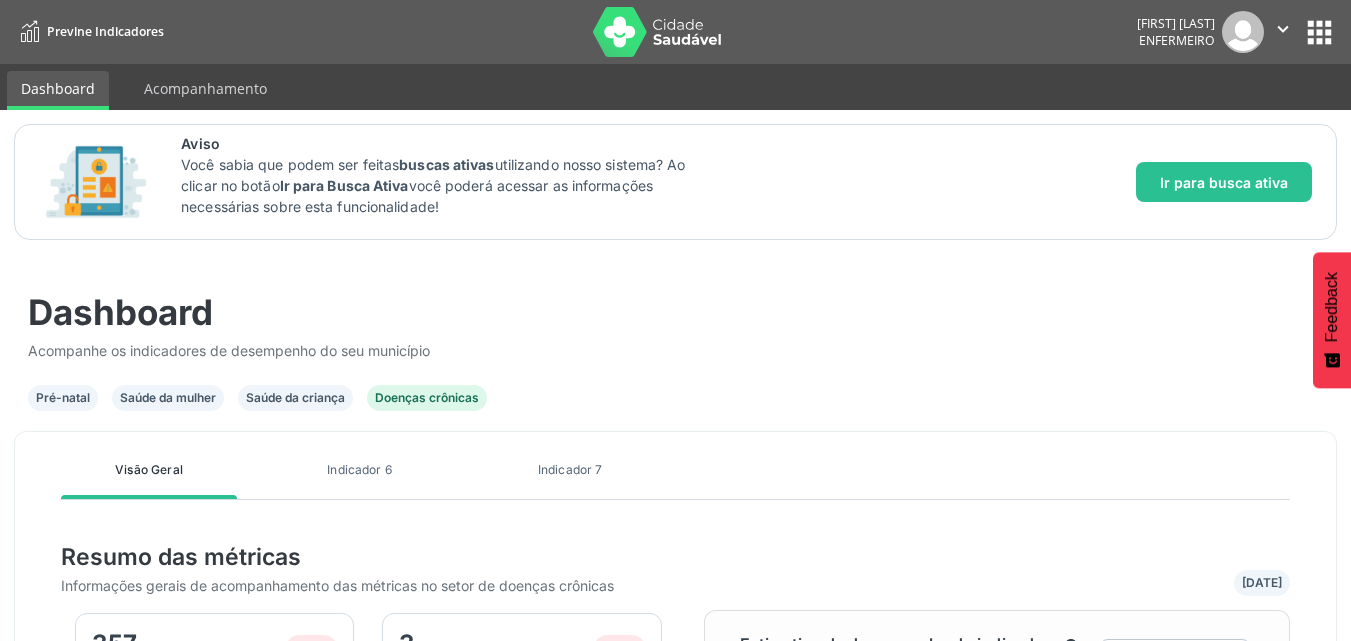 scroll, scrollTop: 999638, scrollLeft: 999415, axis: both 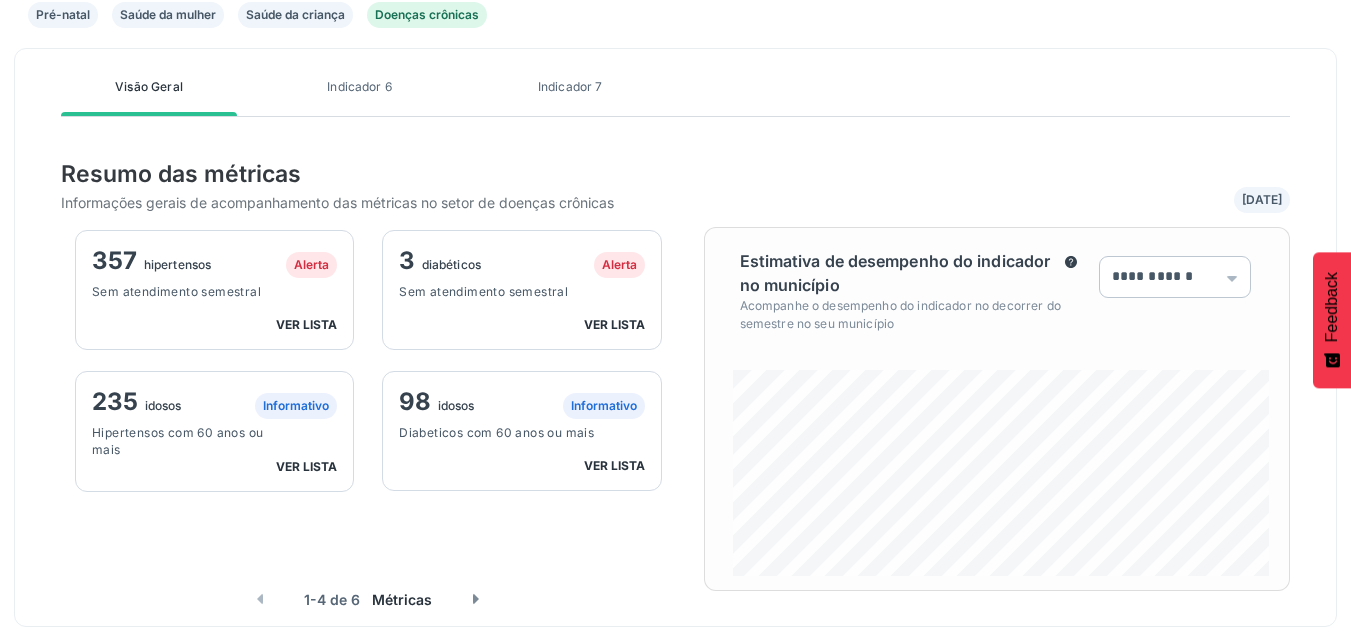 click on "ver lista" at bounding box center [614, 324] 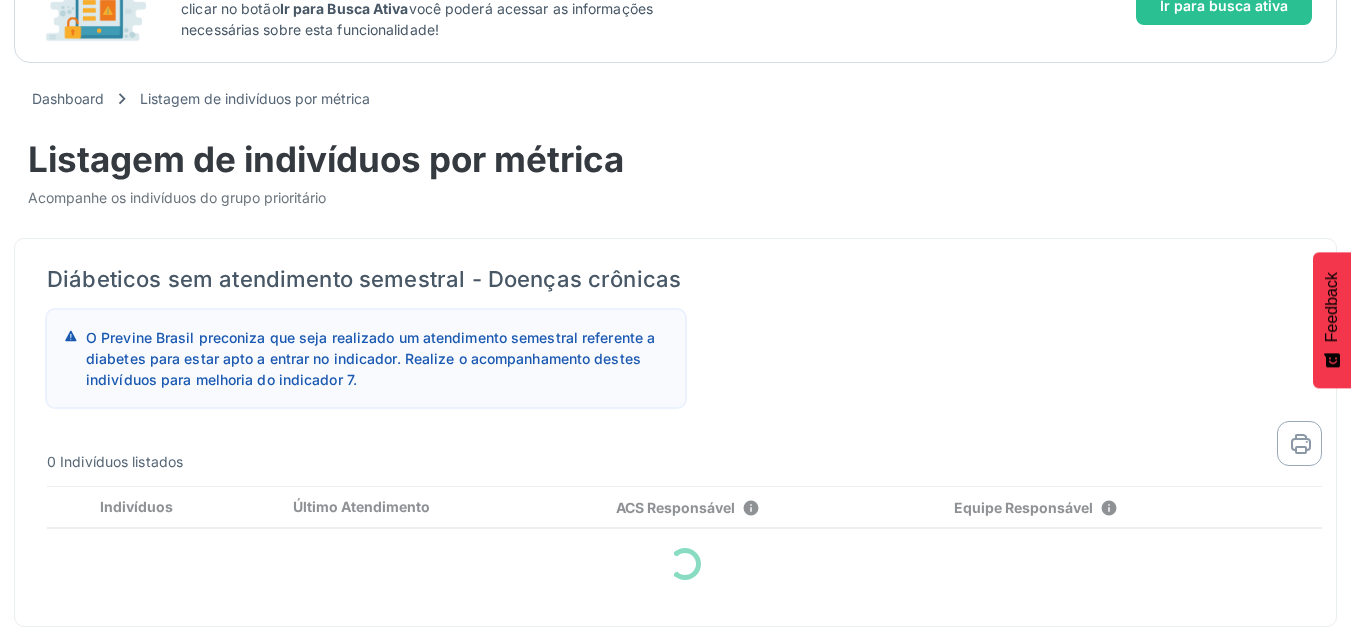 scroll, scrollTop: 299, scrollLeft: 0, axis: vertical 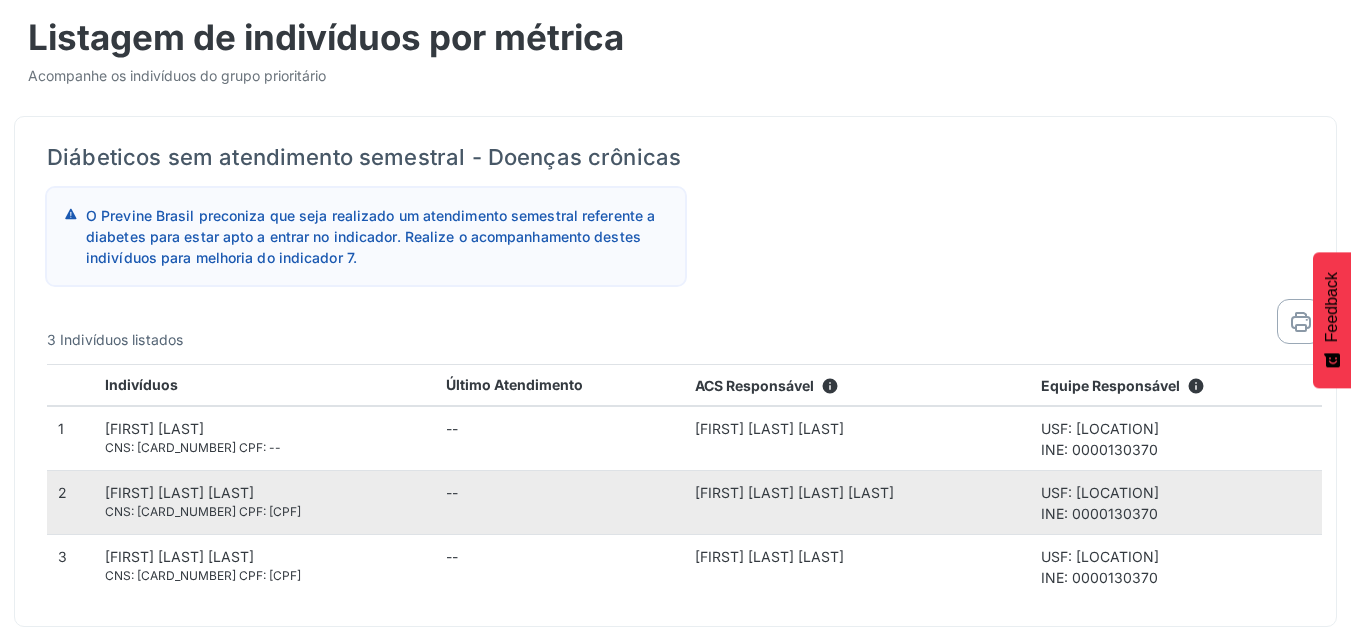 drag, startPoint x: 94, startPoint y: 488, endPoint x: 409, endPoint y: 520, distance: 316.62122 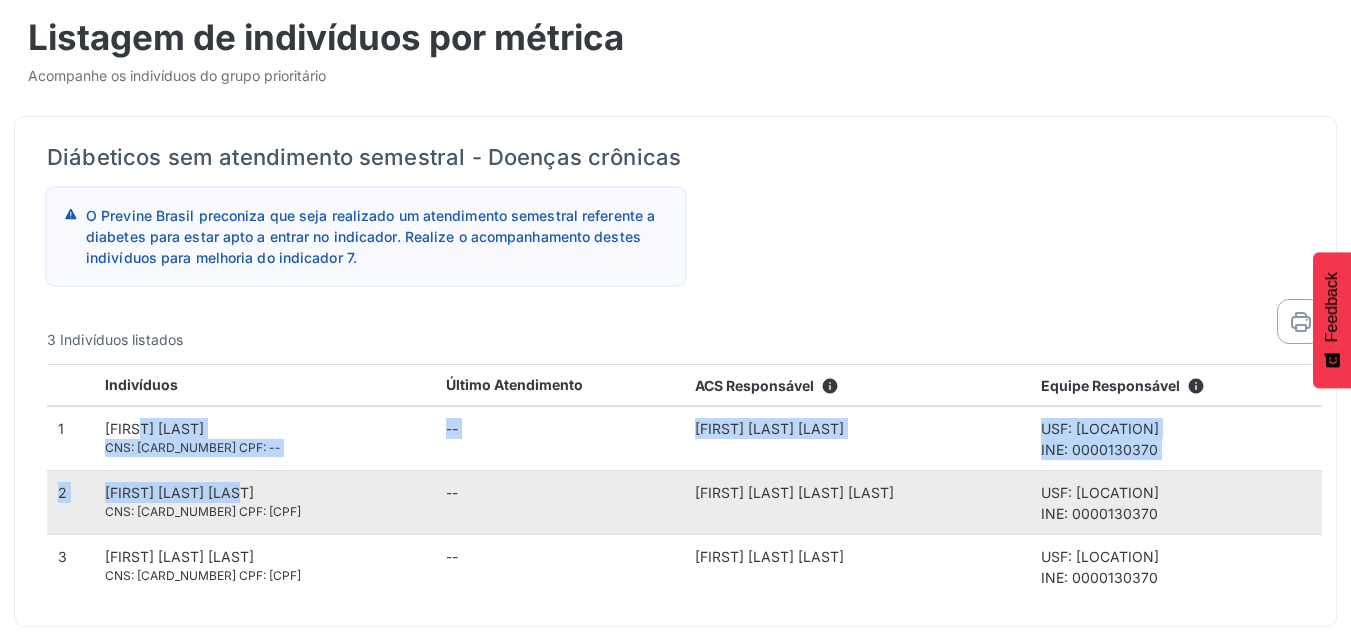drag, startPoint x: 202, startPoint y: 435, endPoint x: 399, endPoint y: 472, distance: 200.4445 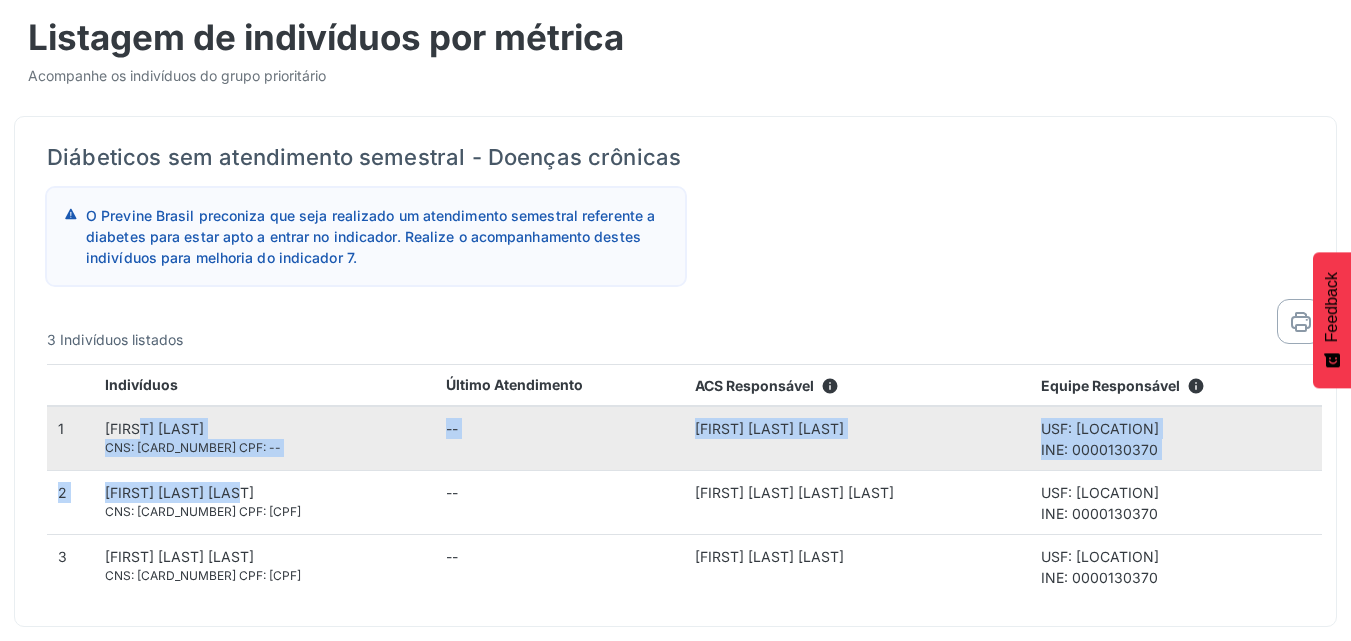click on "[FIRST] [LAST]" at bounding box center [154, 428] 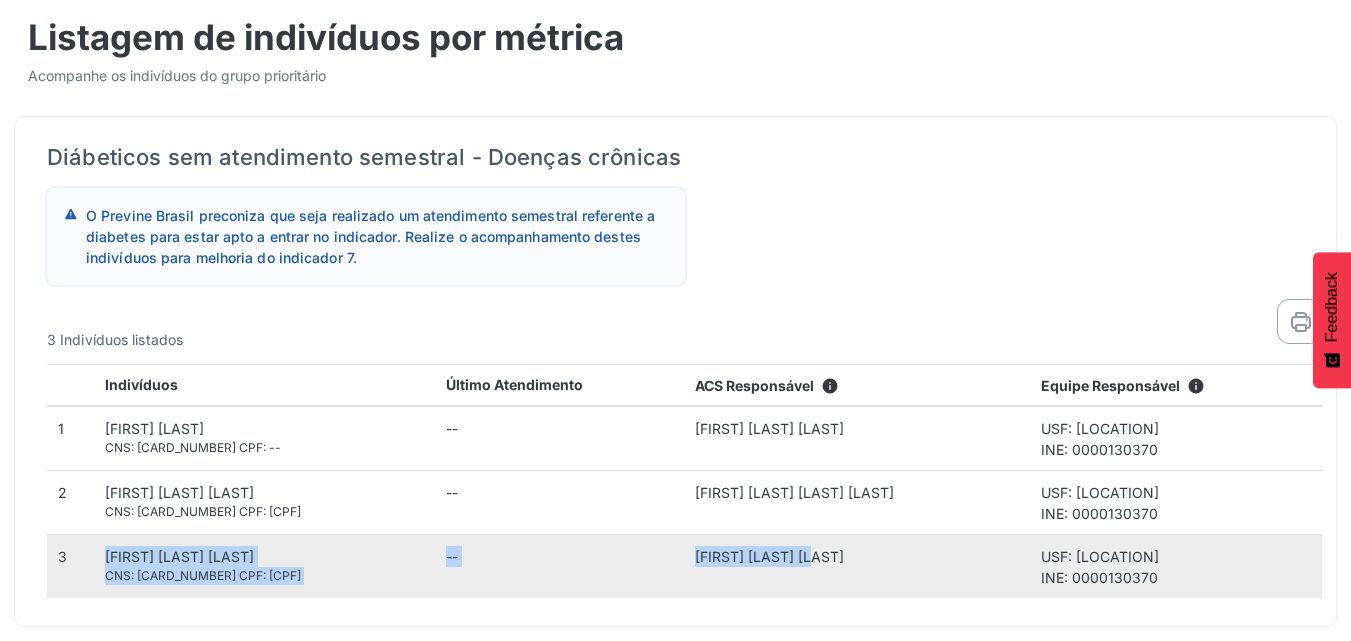 drag, startPoint x: 98, startPoint y: 551, endPoint x: 828, endPoint y: 557, distance: 730.02466 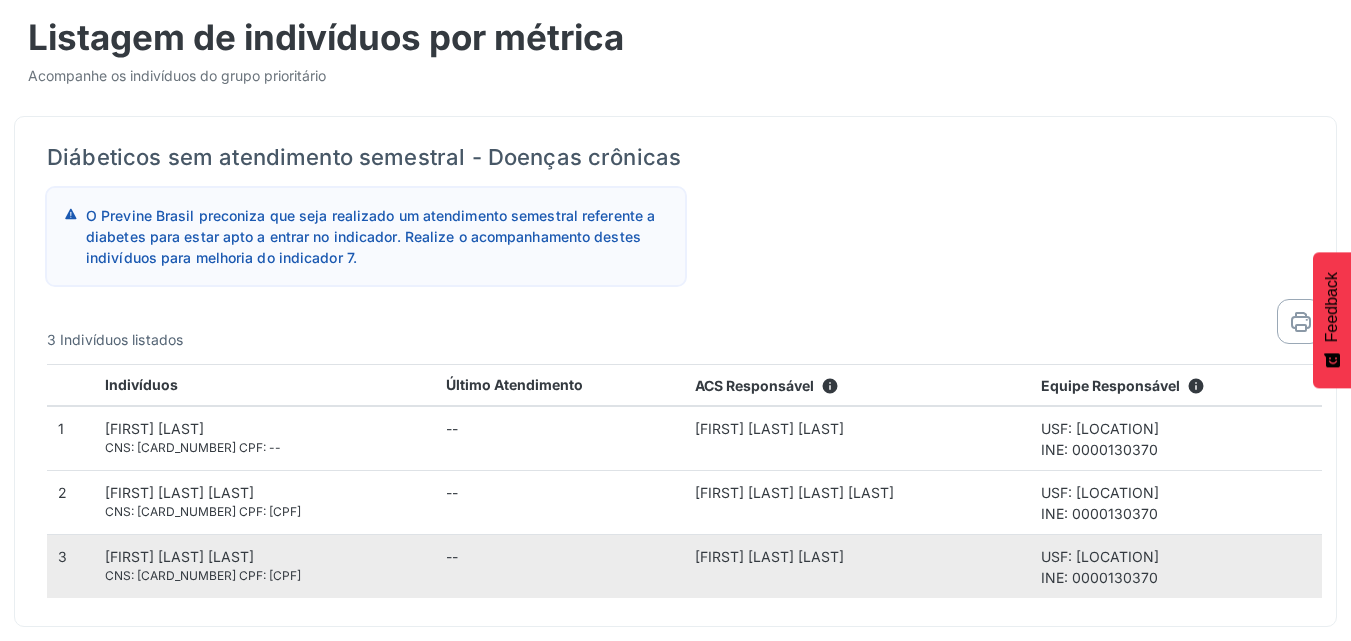 click on "[FIRST] [LAST] [LAST]" at bounding box center [857, 567] 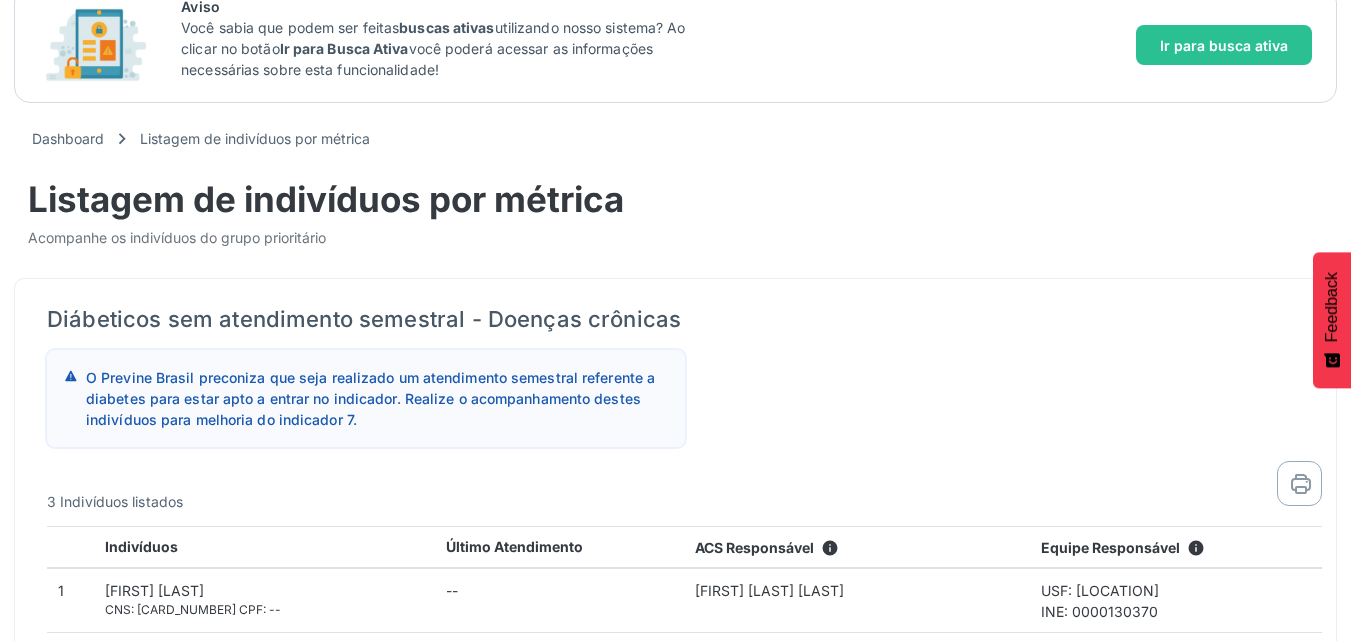 scroll, scrollTop: 0, scrollLeft: 0, axis: both 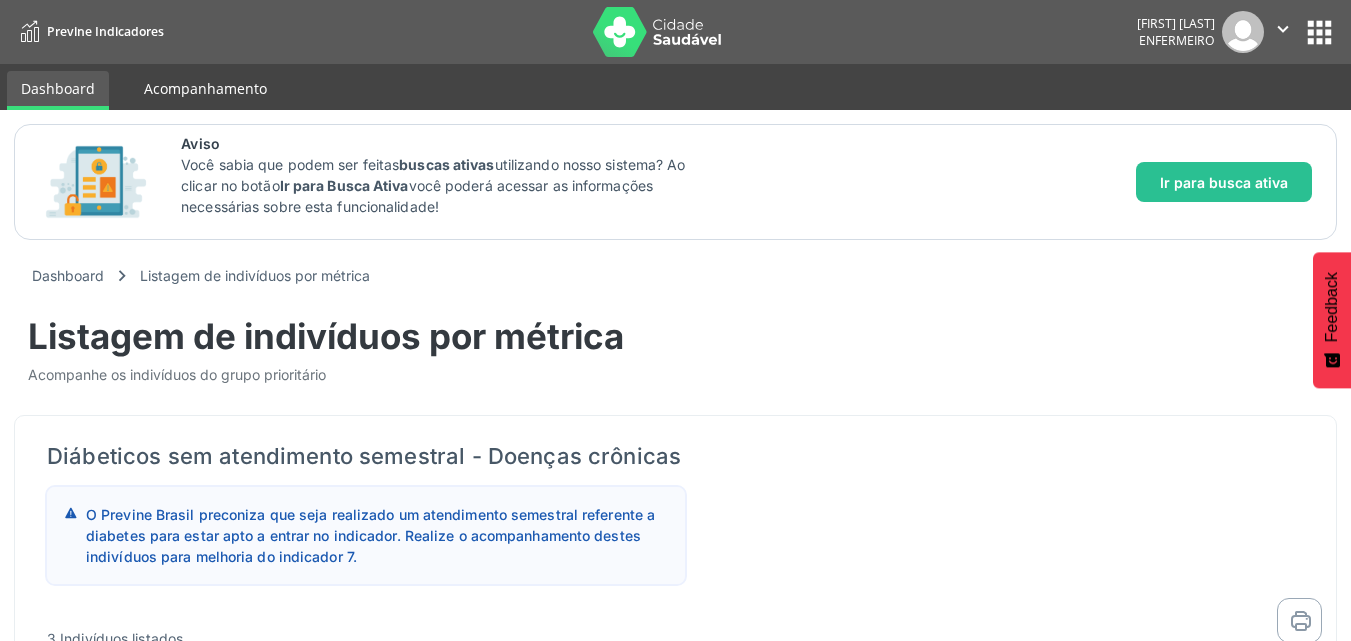 click on "Acompanhamento" at bounding box center (205, 88) 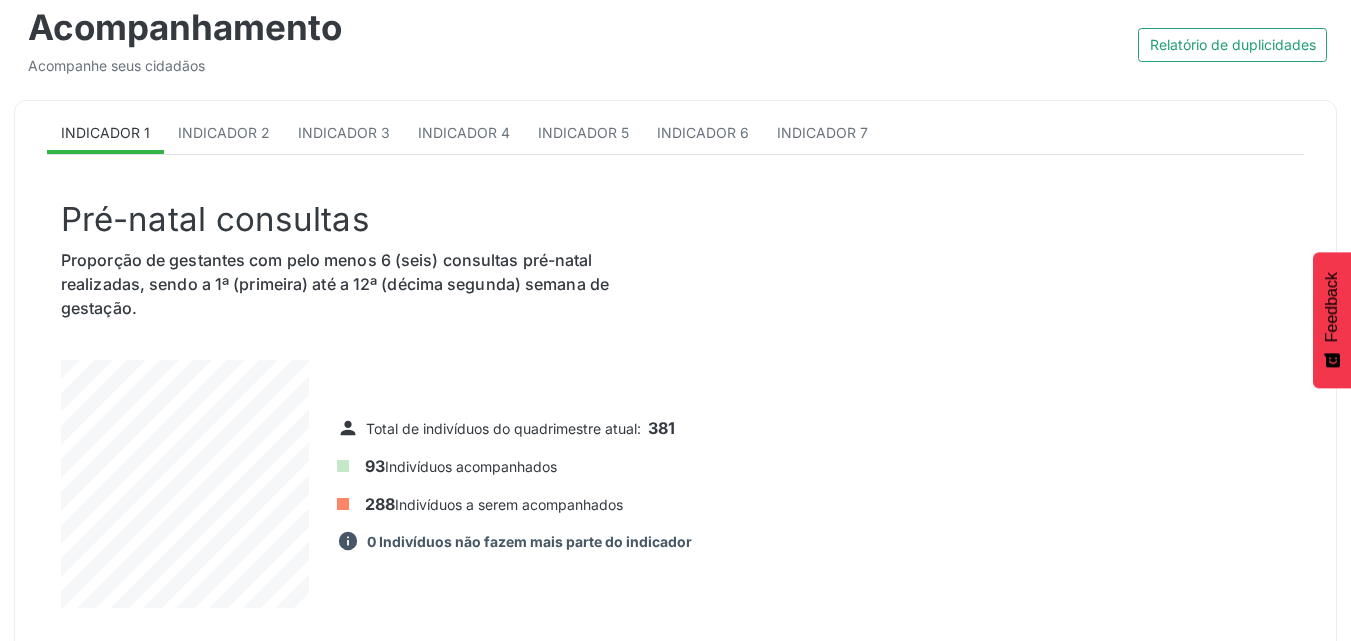 scroll, scrollTop: 300, scrollLeft: 0, axis: vertical 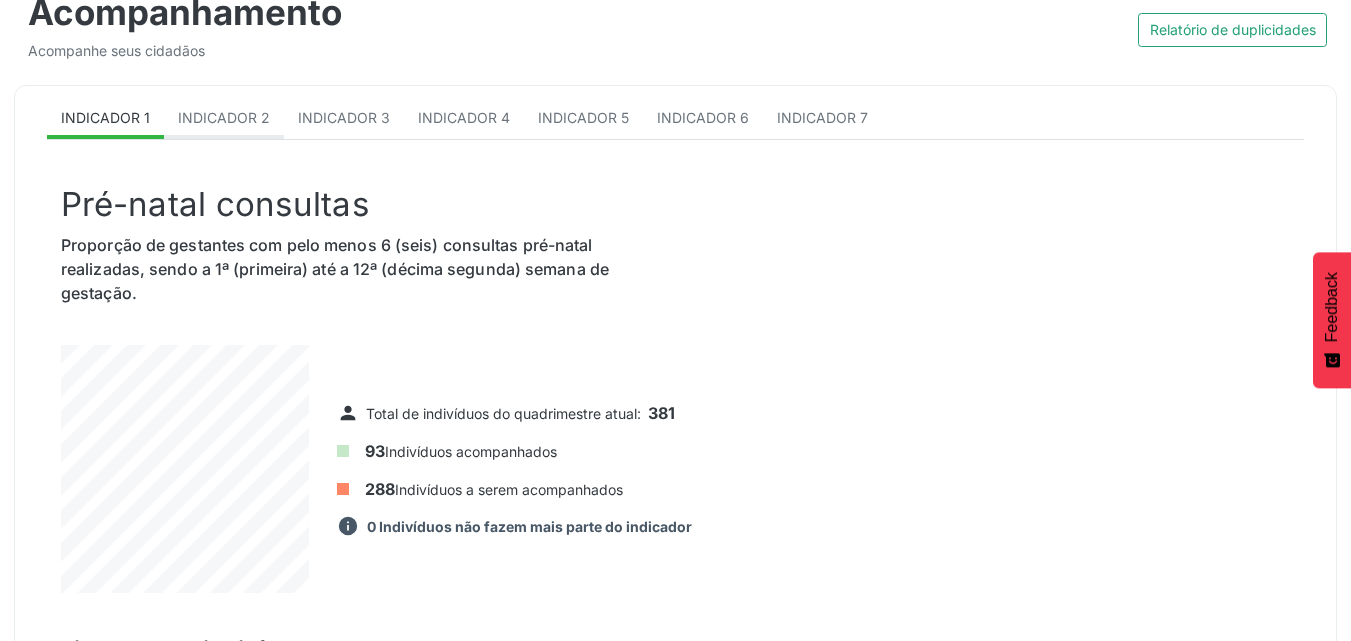 click on "Indicador 2" at bounding box center (224, 117) 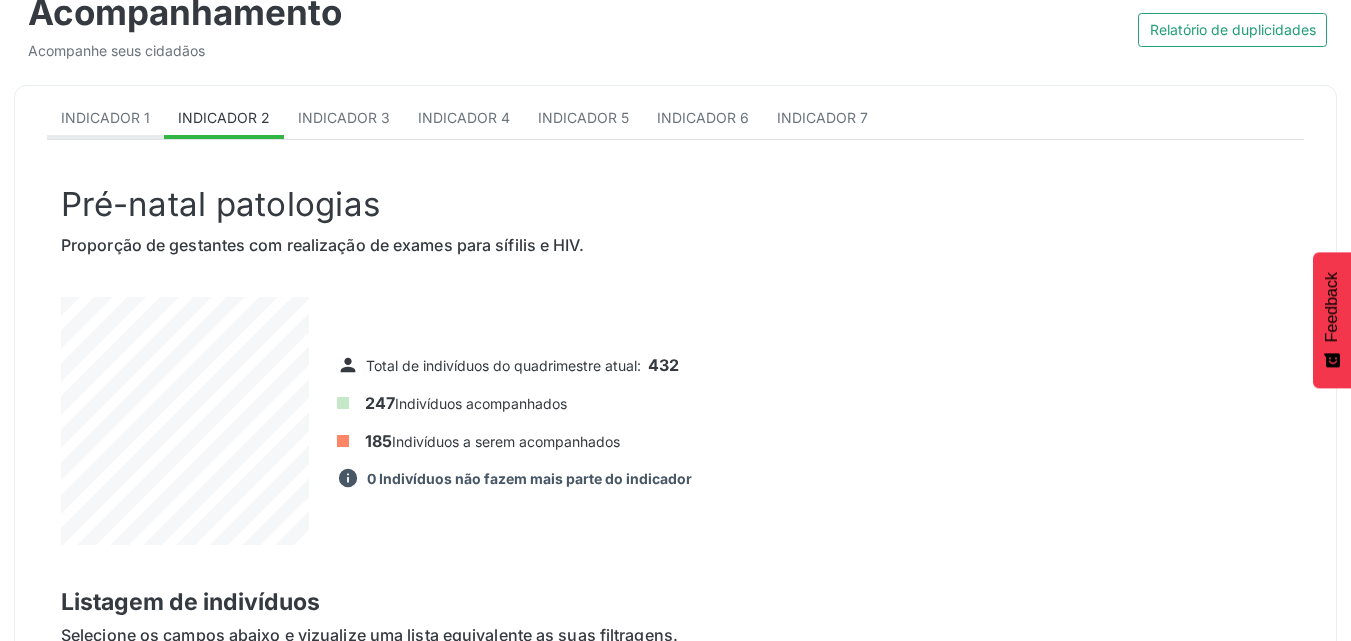 click on "Indicador 1" at bounding box center (105, 117) 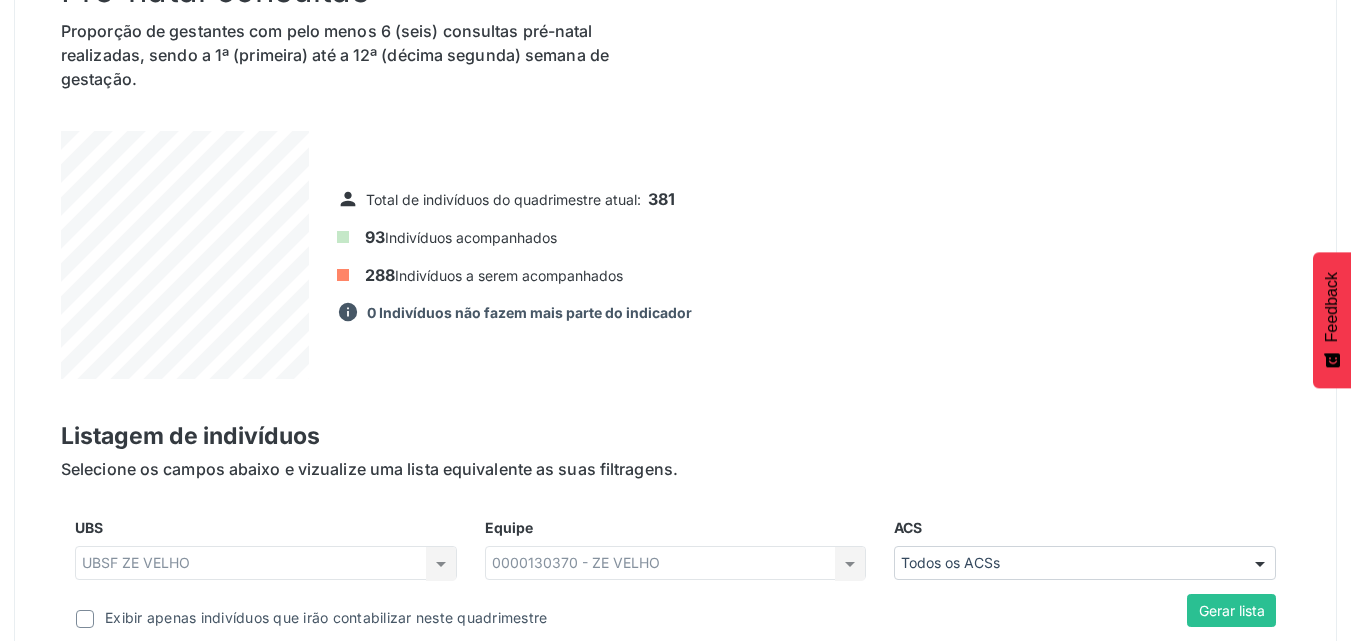 scroll, scrollTop: 500, scrollLeft: 0, axis: vertical 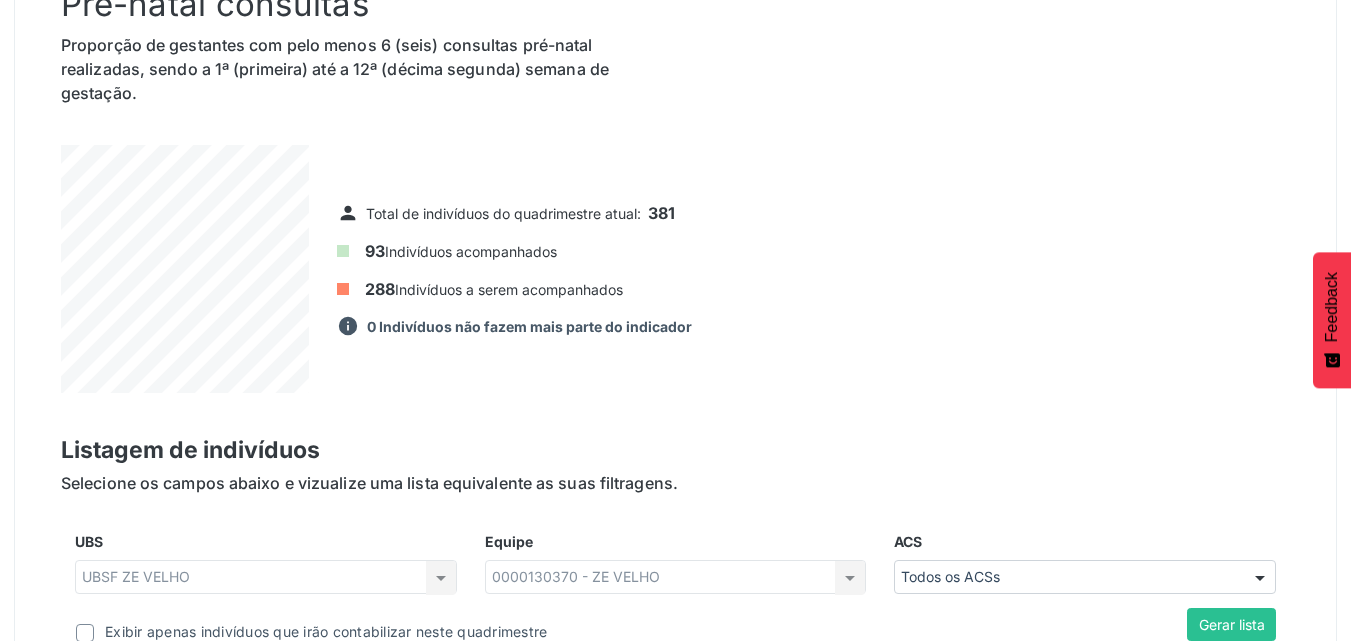 drag, startPoint x: 376, startPoint y: 282, endPoint x: 648, endPoint y: 284, distance: 272.00735 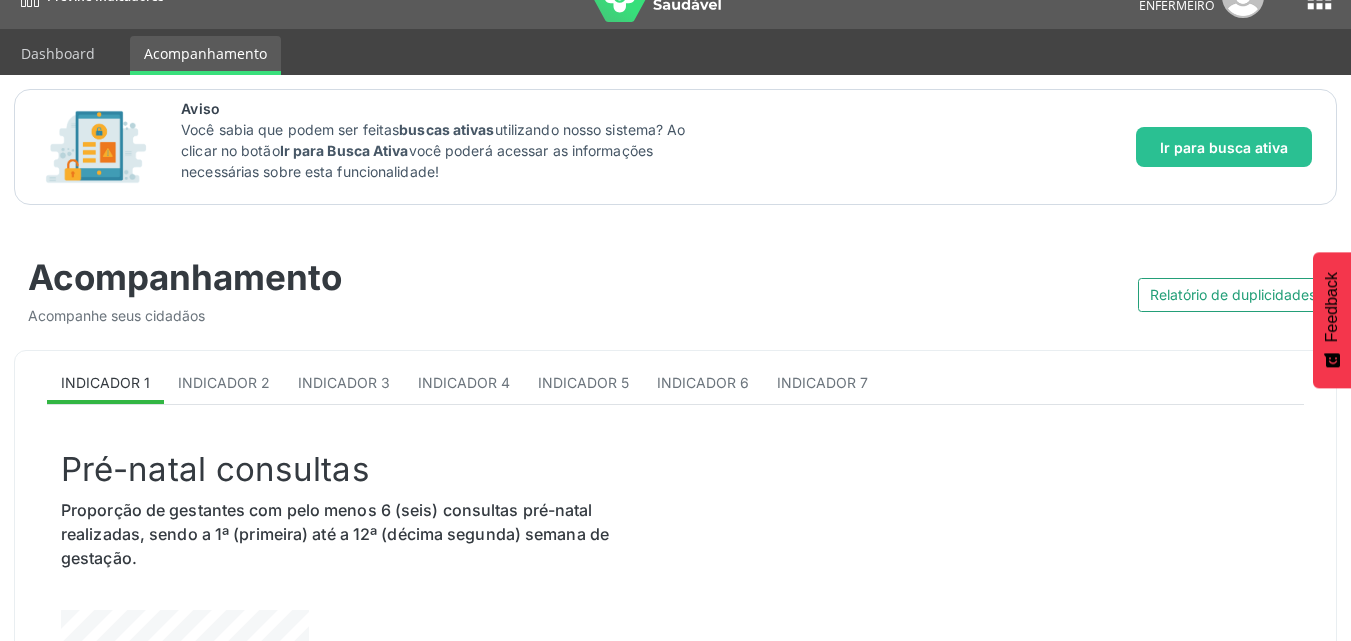 scroll, scrollTop: 0, scrollLeft: 0, axis: both 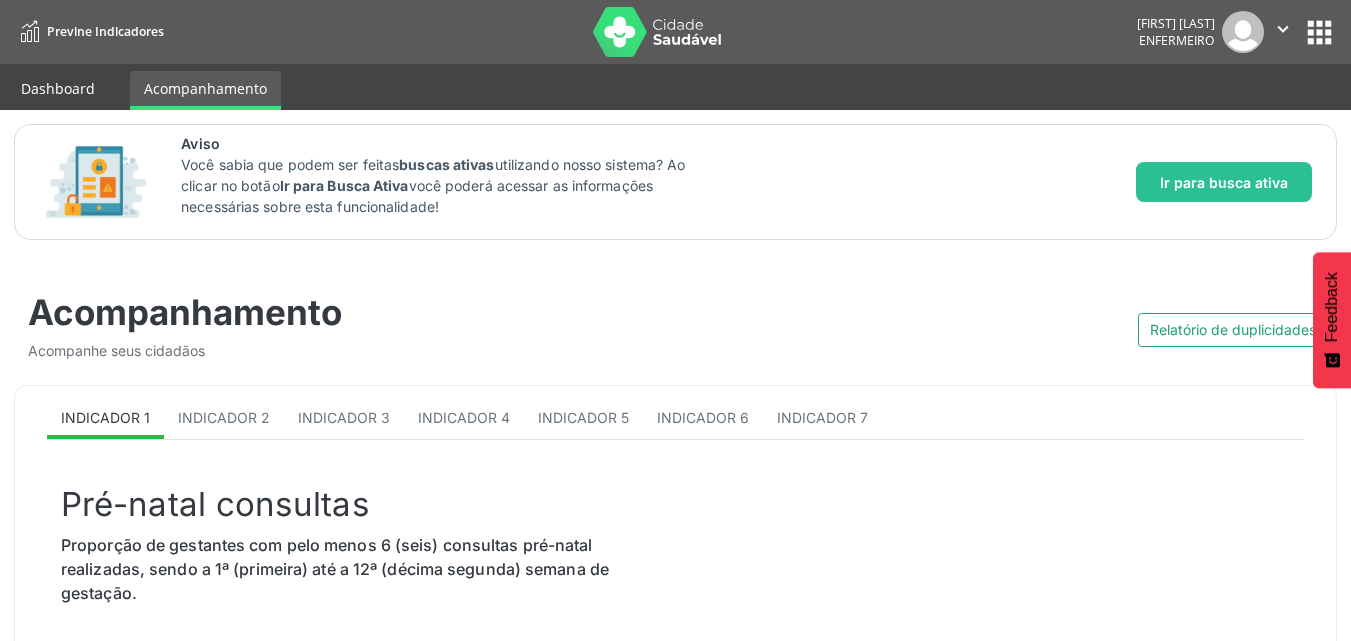 click on "Dashboard" at bounding box center (58, 88) 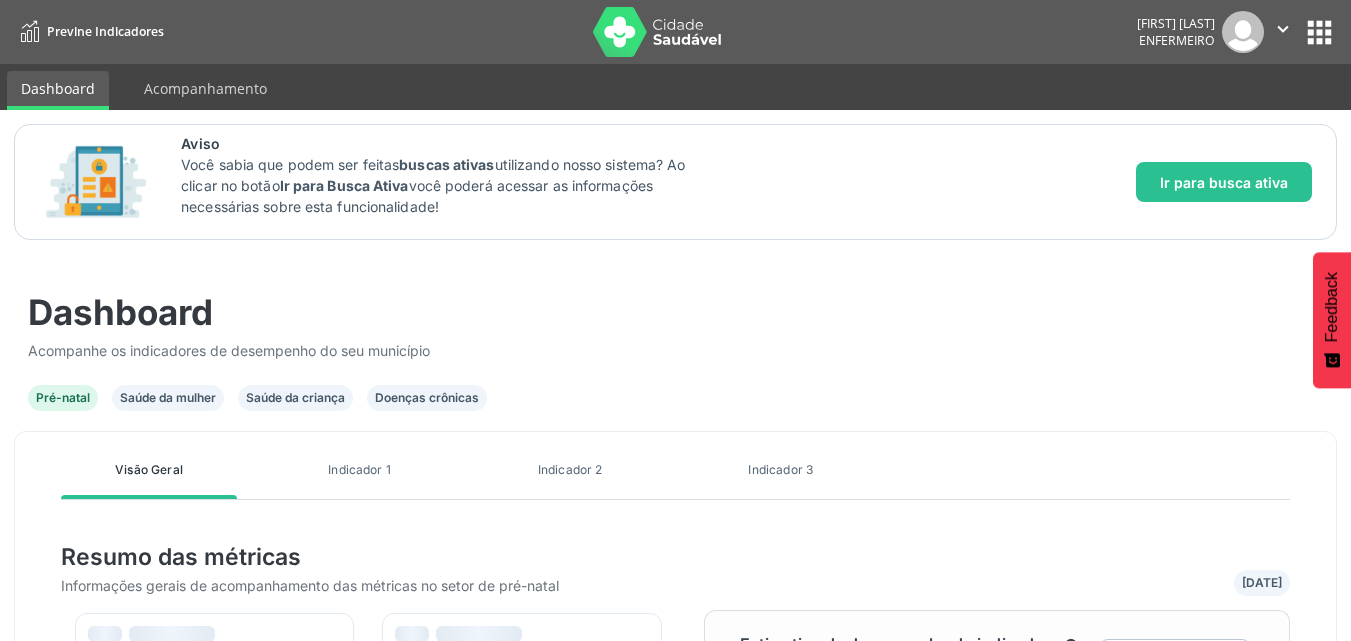 scroll, scrollTop: 999638, scrollLeft: 999415, axis: both 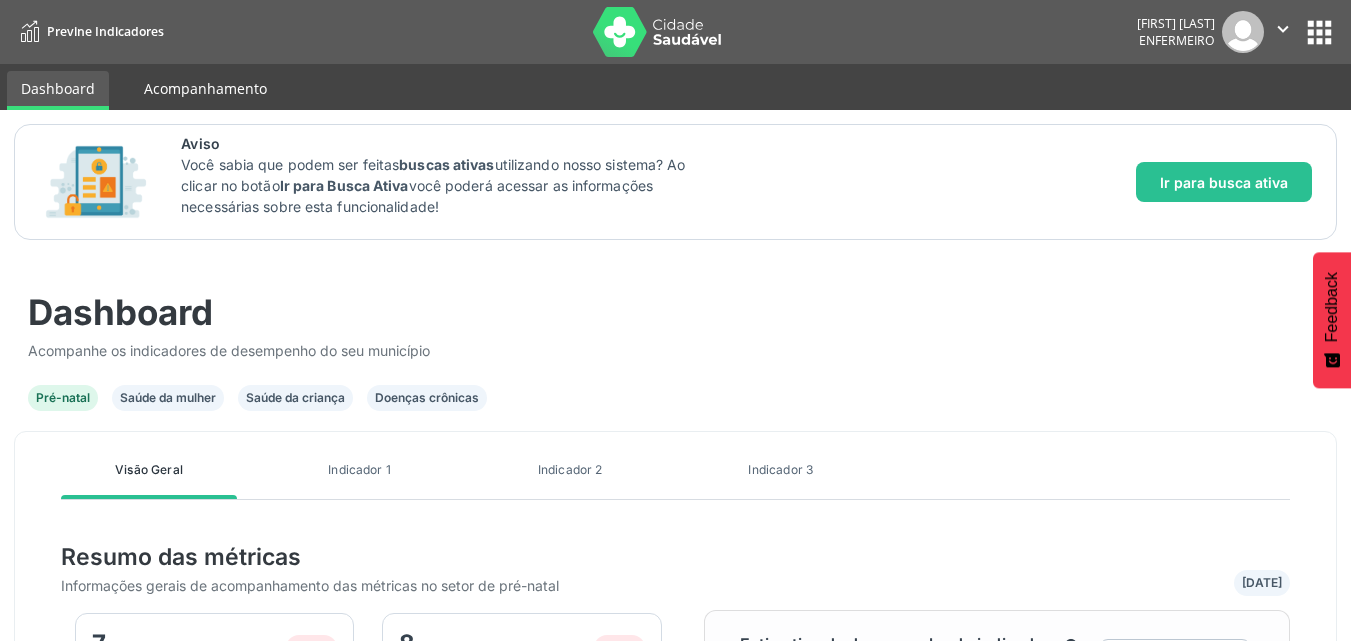 click on "Acompanhamento" at bounding box center [205, 88] 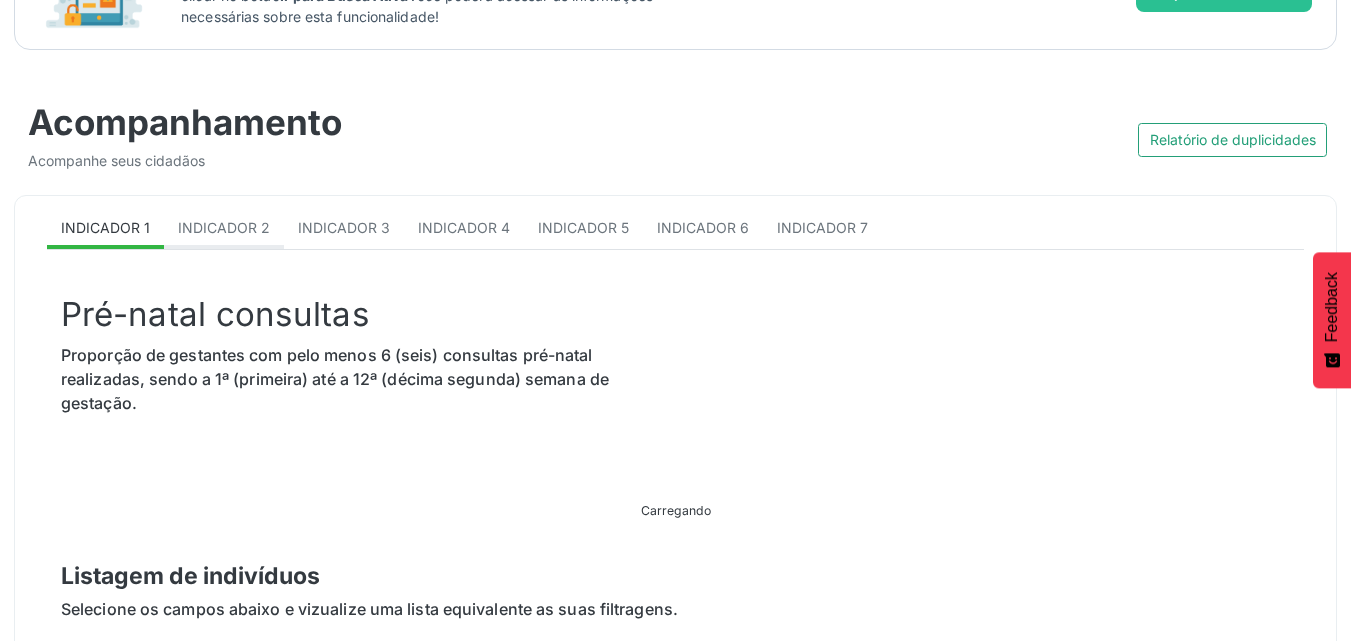 scroll, scrollTop: 200, scrollLeft: 0, axis: vertical 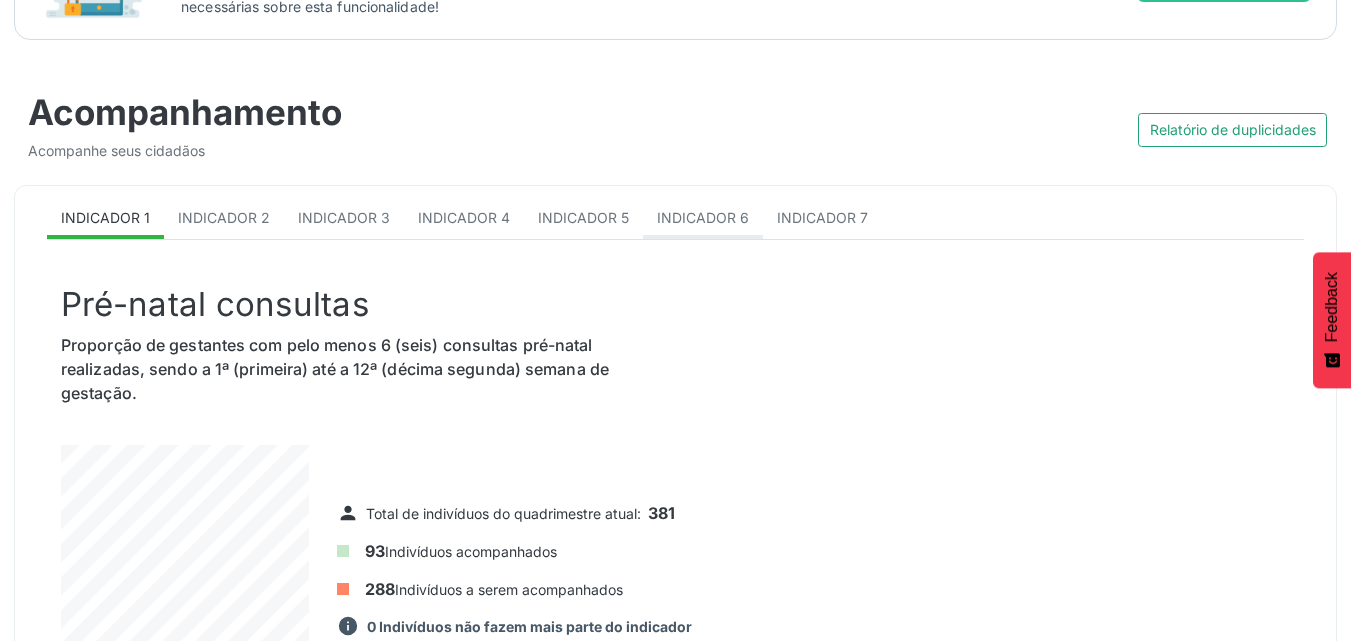 click on "Indicador 6" at bounding box center (703, 217) 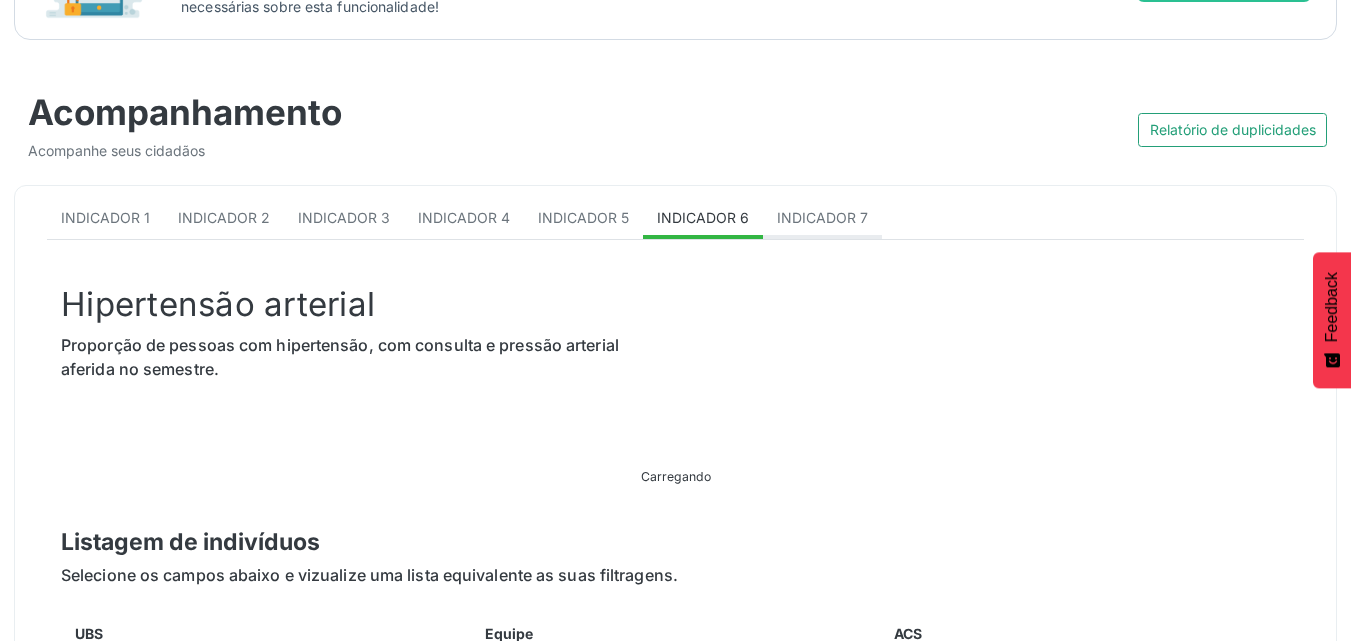 click on "Indicador 7" at bounding box center (822, 217) 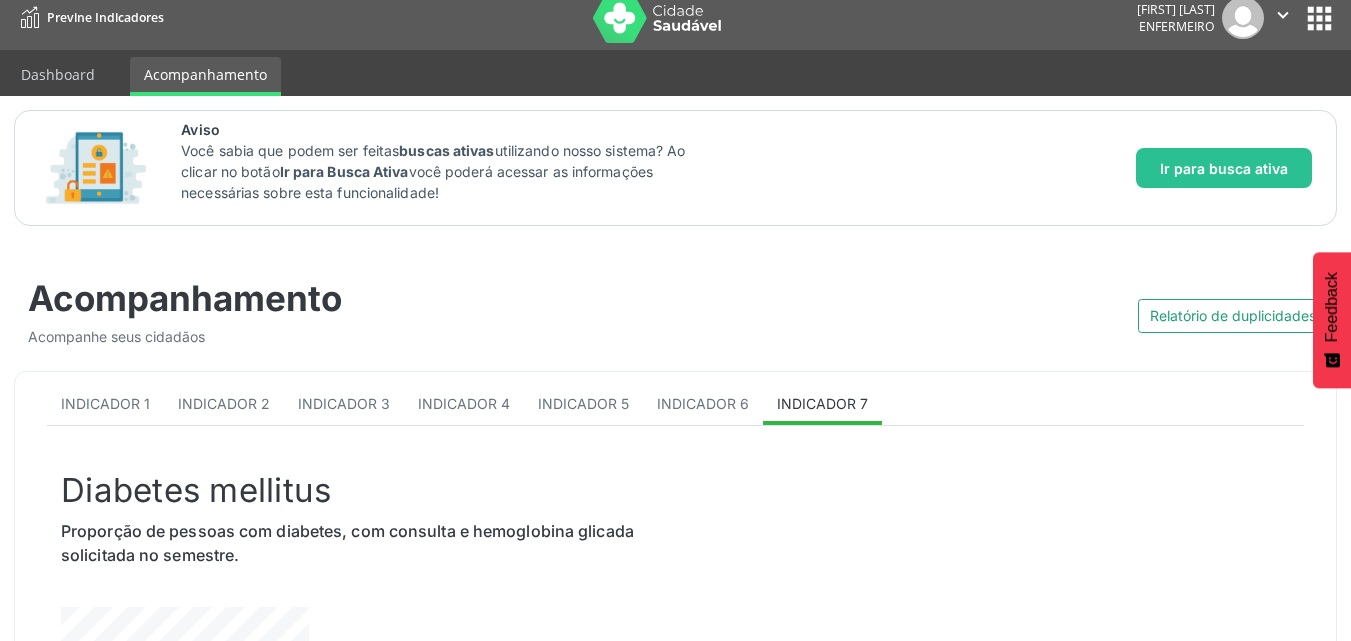 scroll, scrollTop: 0, scrollLeft: 0, axis: both 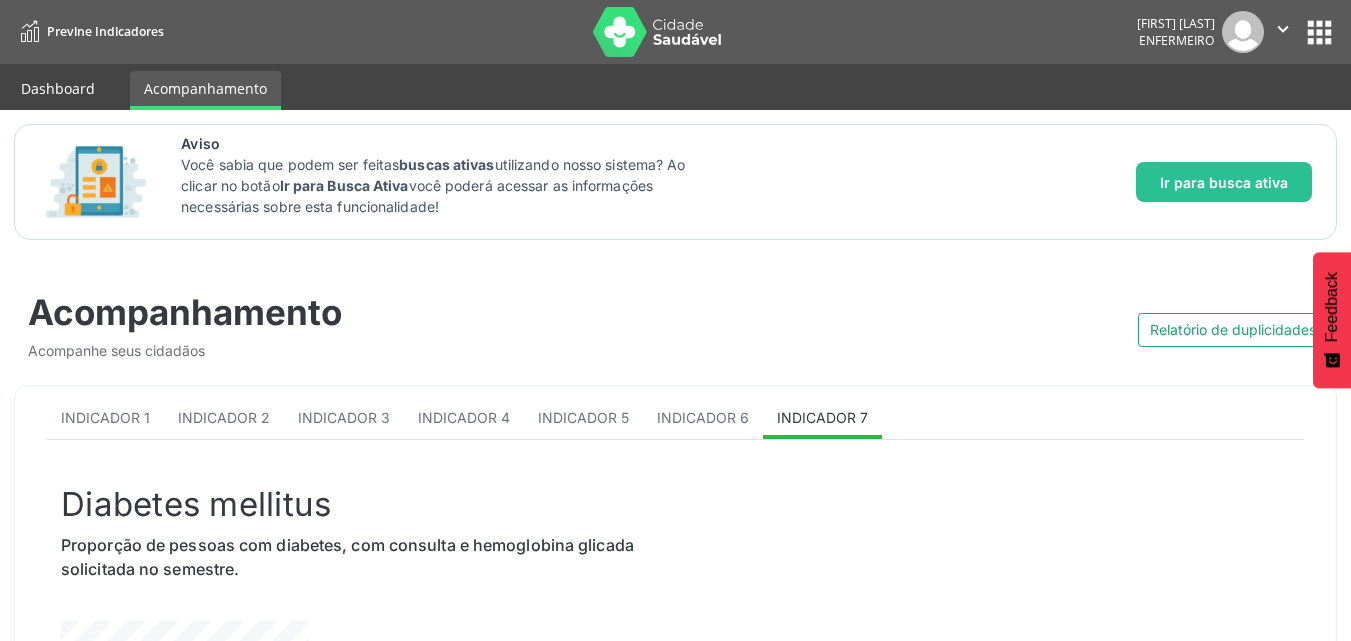 click on "Dashboard" at bounding box center (58, 88) 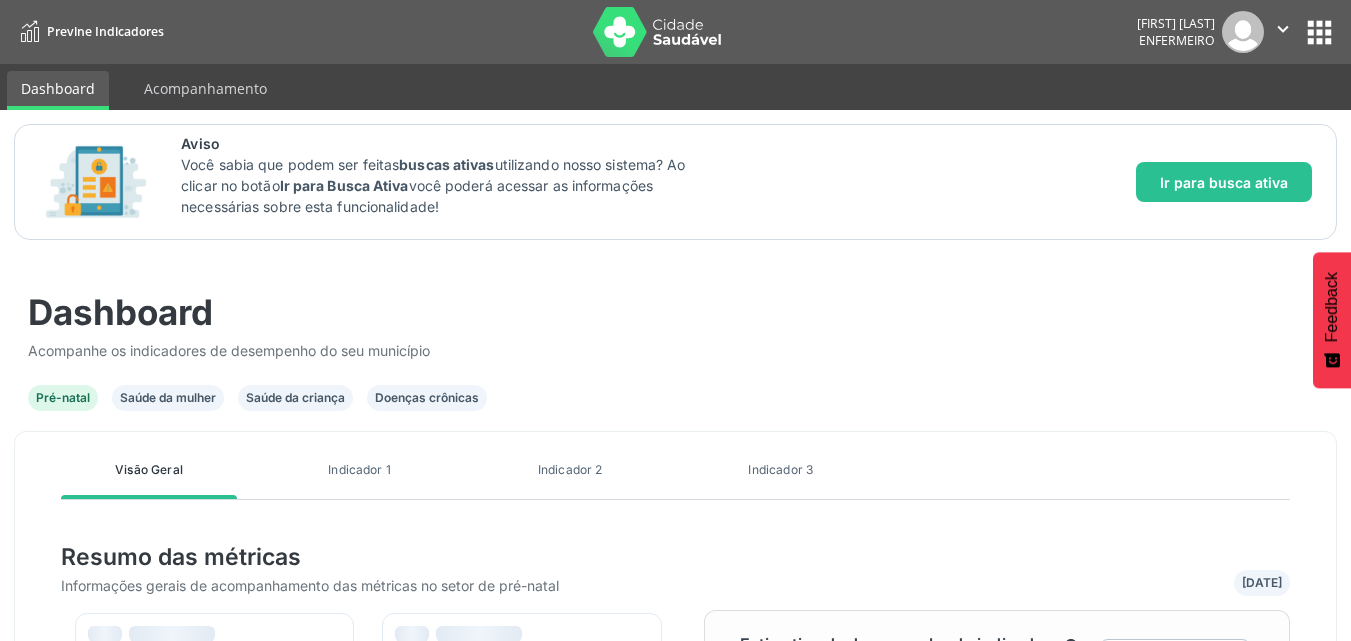 scroll, scrollTop: 999638, scrollLeft: 999415, axis: both 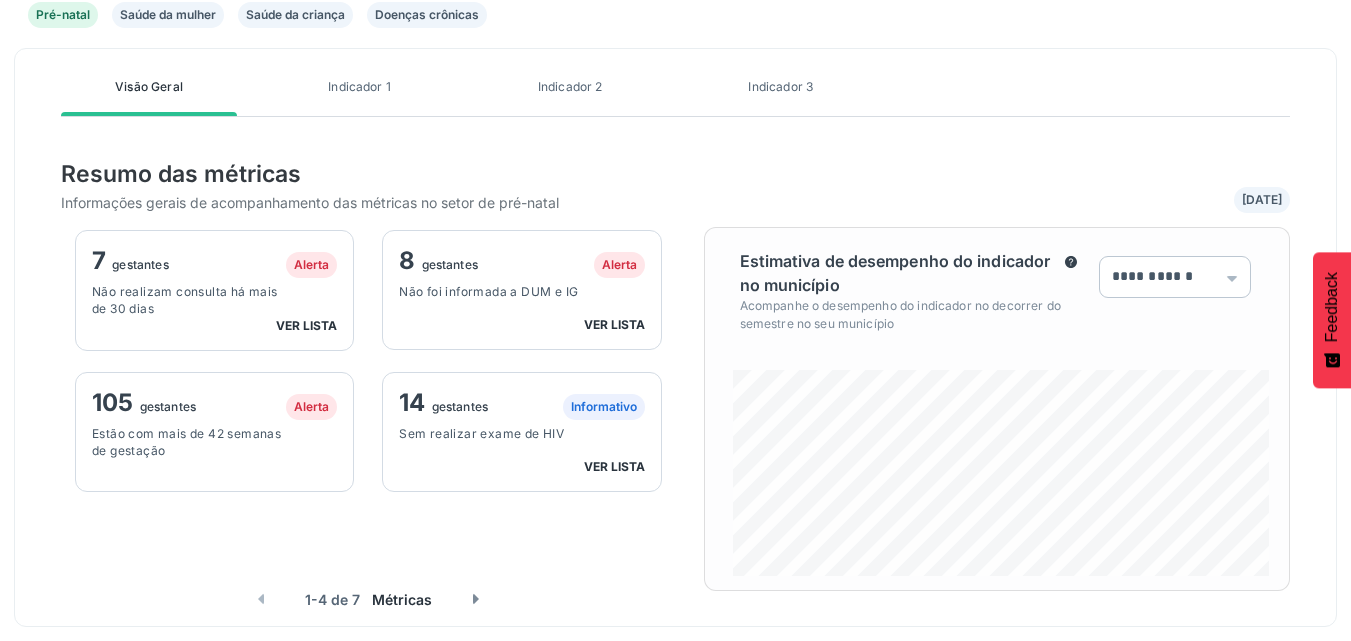 click on "Doenças crônicas" at bounding box center (427, 15) 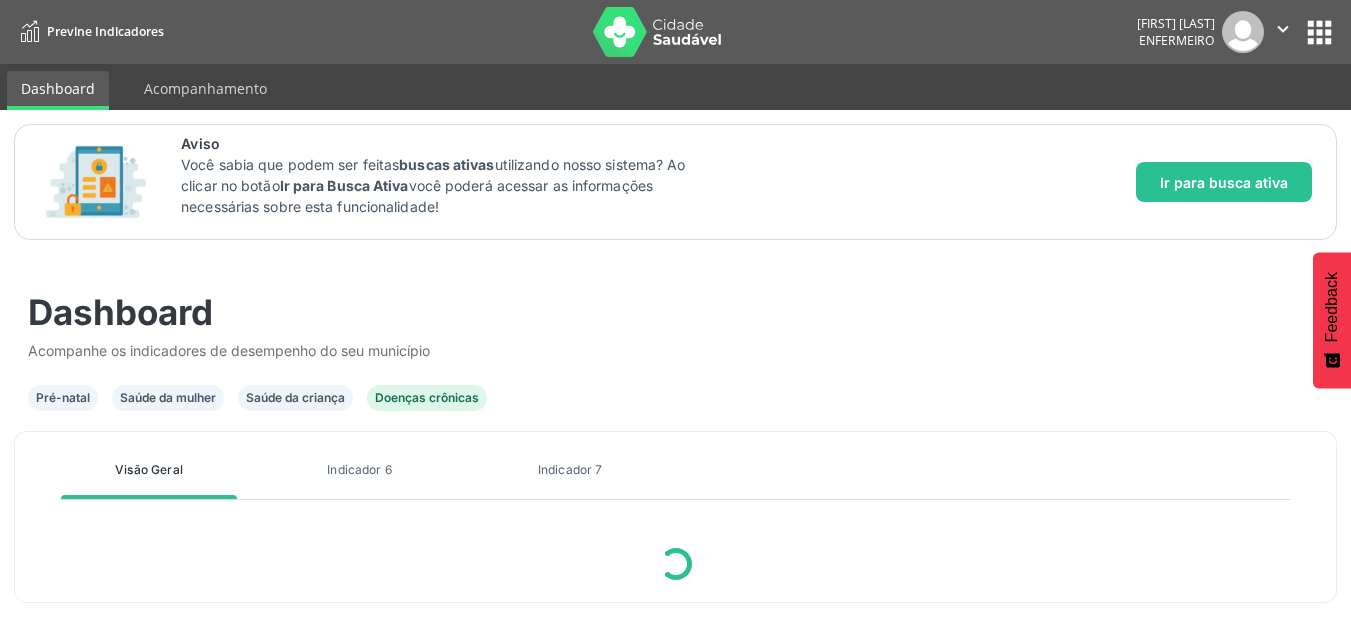 scroll, scrollTop: 0, scrollLeft: 0, axis: both 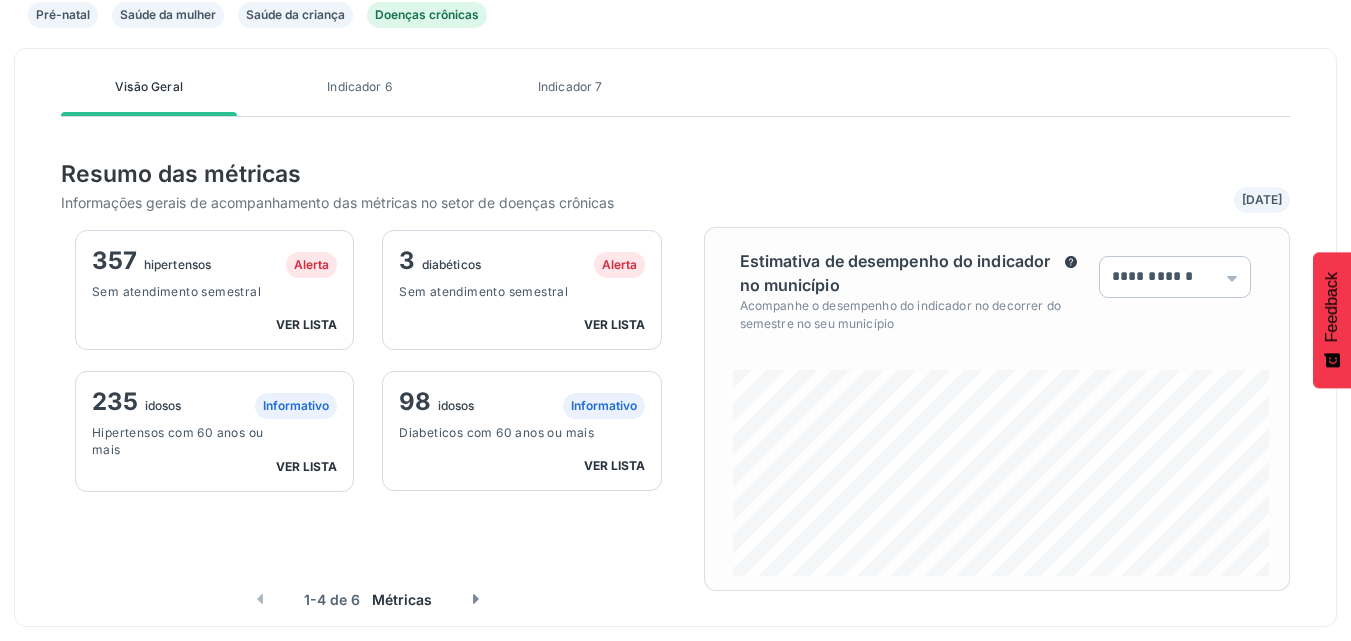 click on "3   diabéticos   Alerta
Sem atendimento semestral
ver lista" at bounding box center (521, 290) 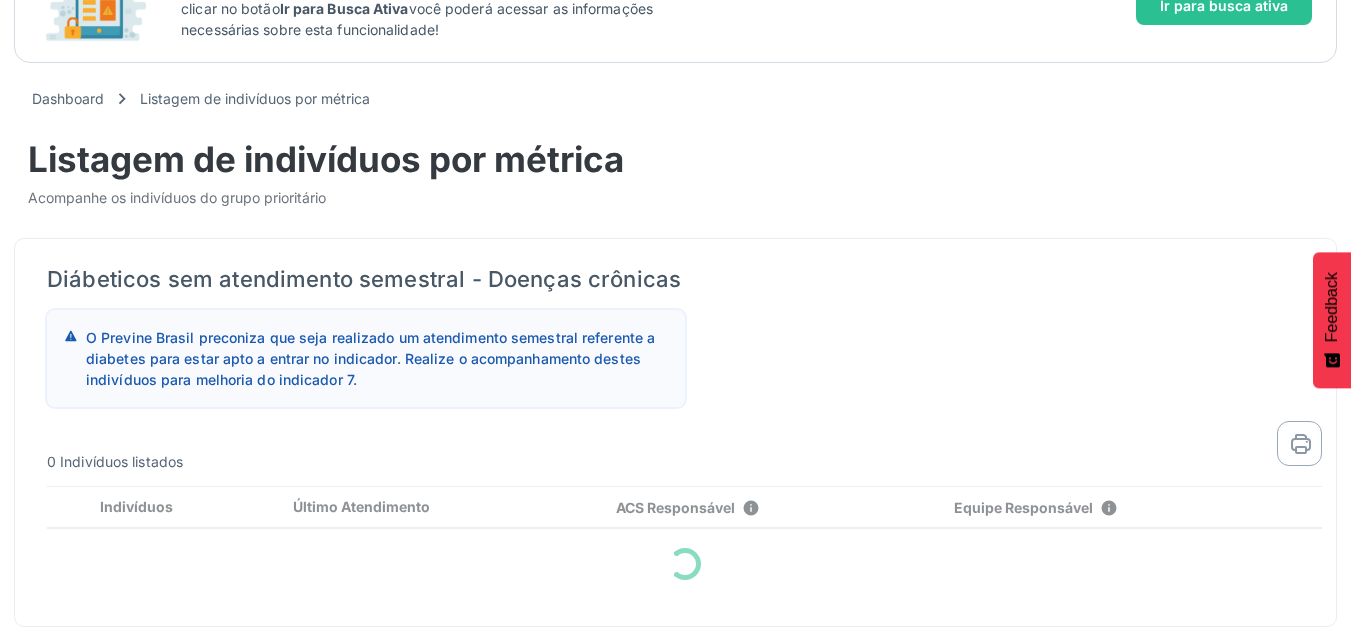 scroll, scrollTop: 299, scrollLeft: 0, axis: vertical 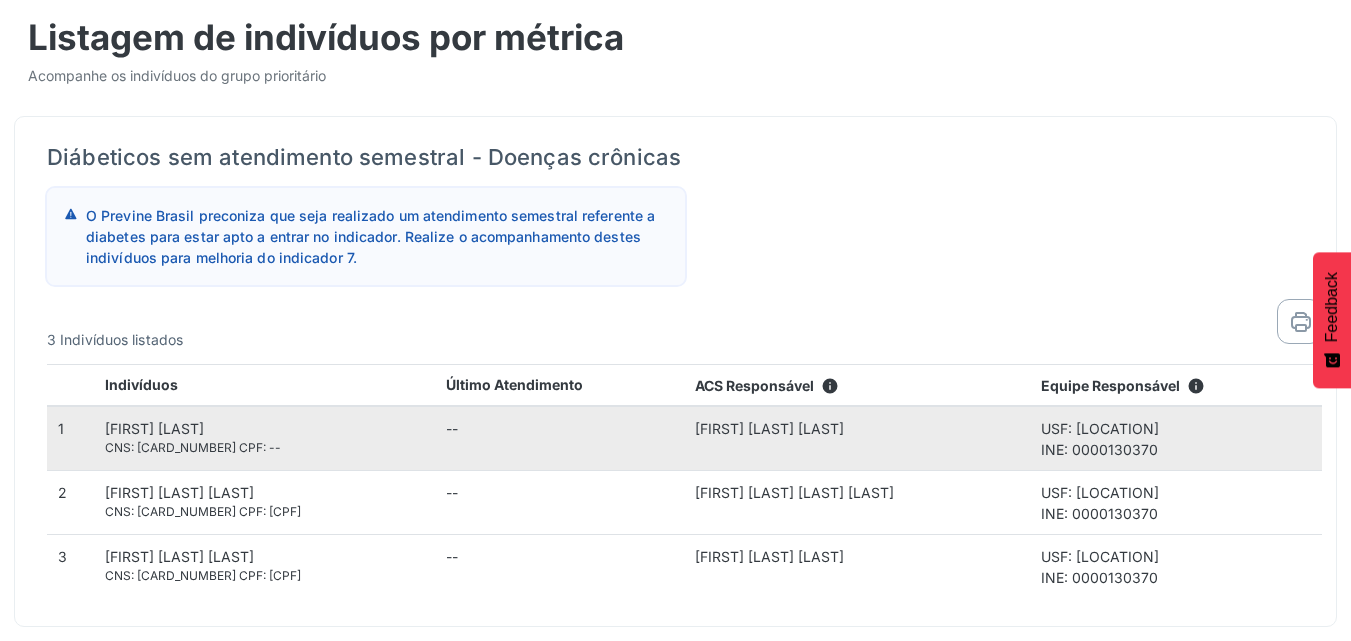 drag, startPoint x: 131, startPoint y: 448, endPoint x: 248, endPoint y: 451, distance: 117.03845 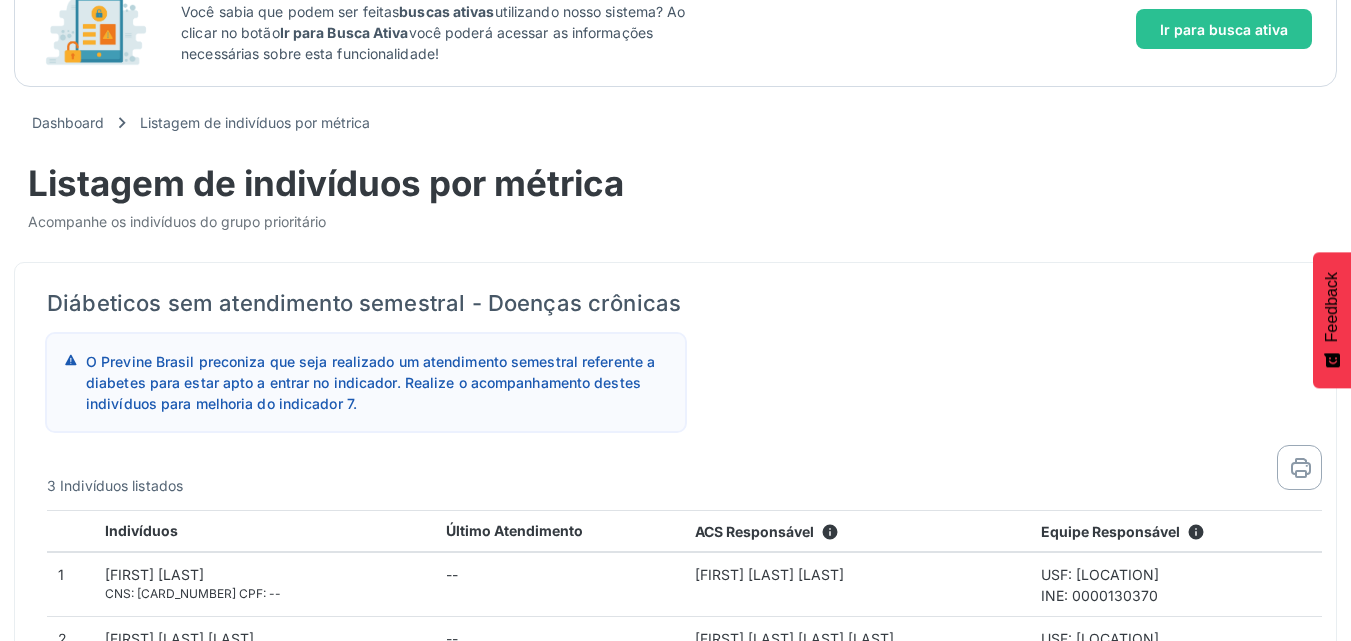 scroll, scrollTop: 0, scrollLeft: 0, axis: both 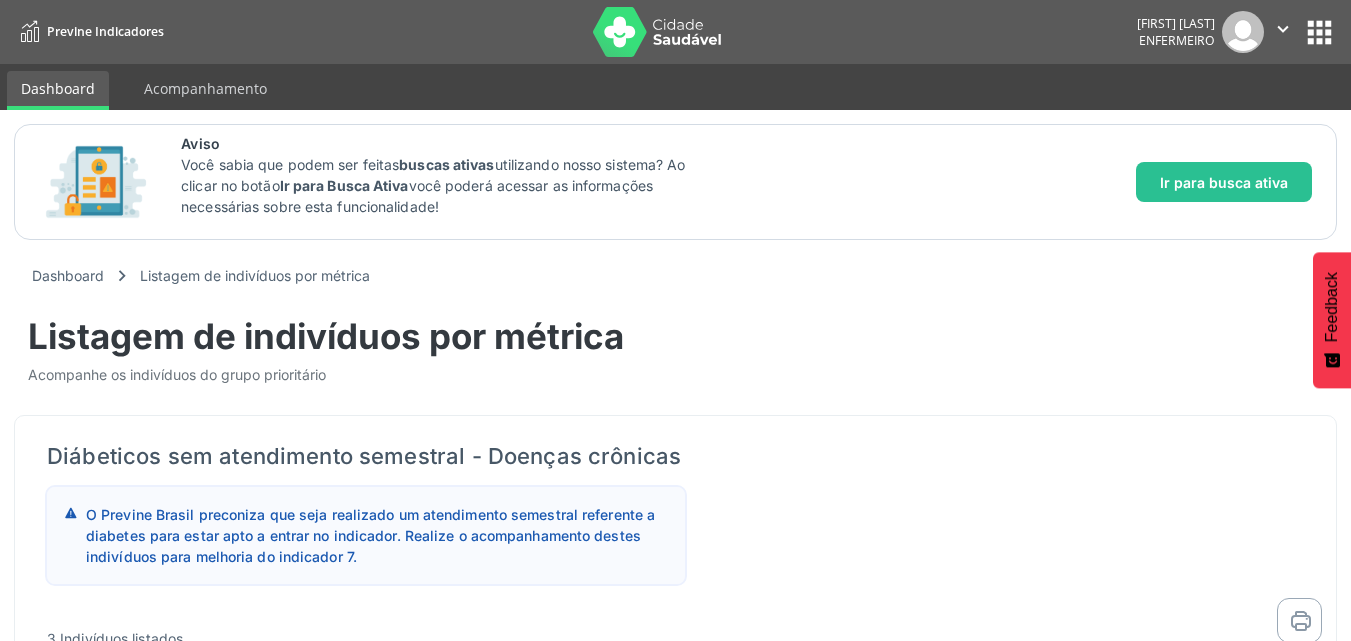 click on "Previne Indicadores" at bounding box center (105, 31) 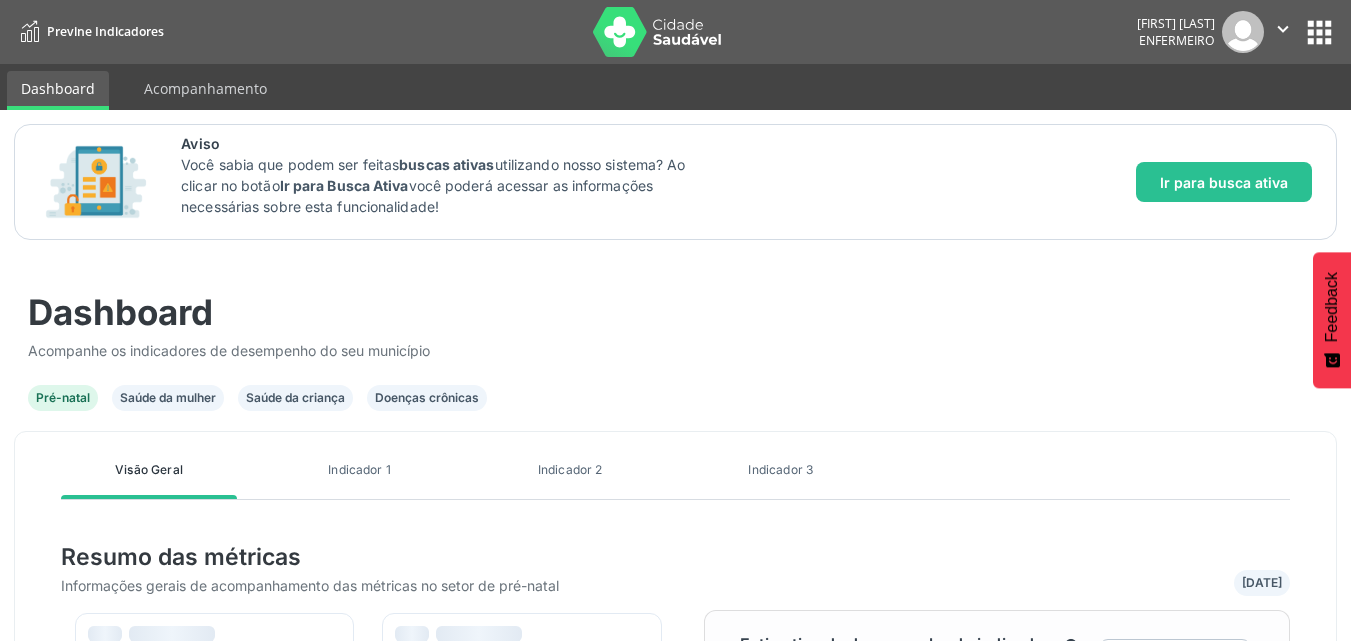scroll, scrollTop: 999638, scrollLeft: 999415, axis: both 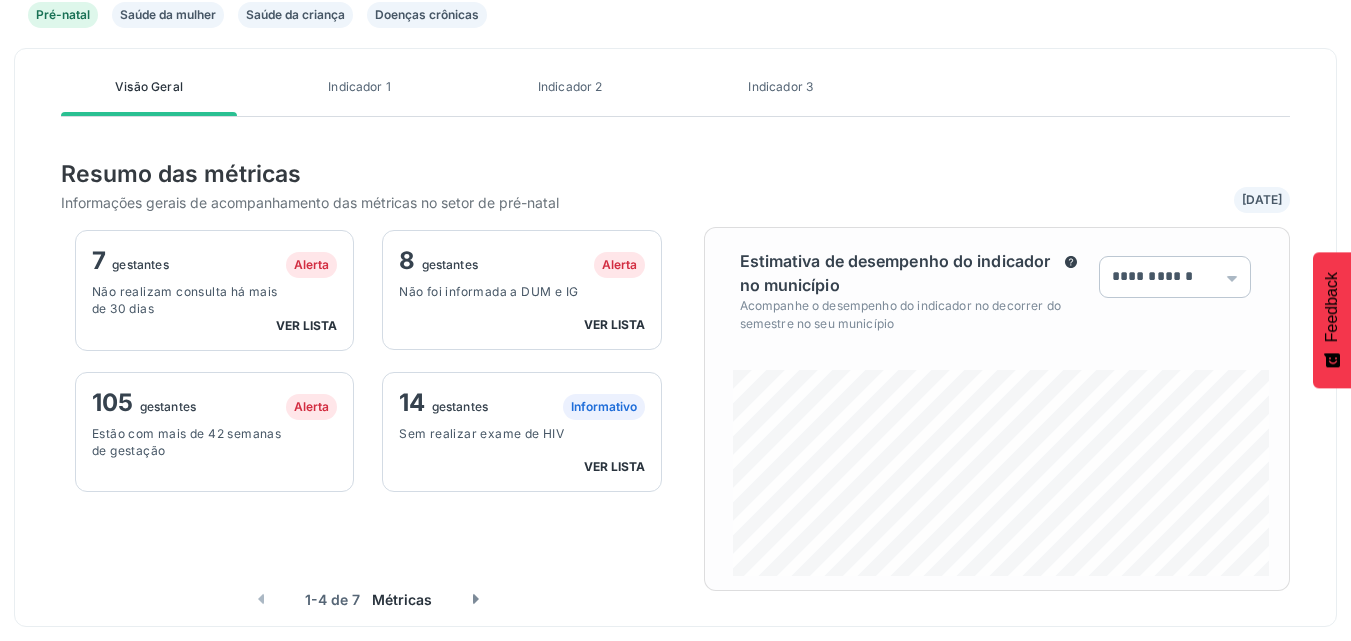 click on "ver lista" at bounding box center (614, 324) 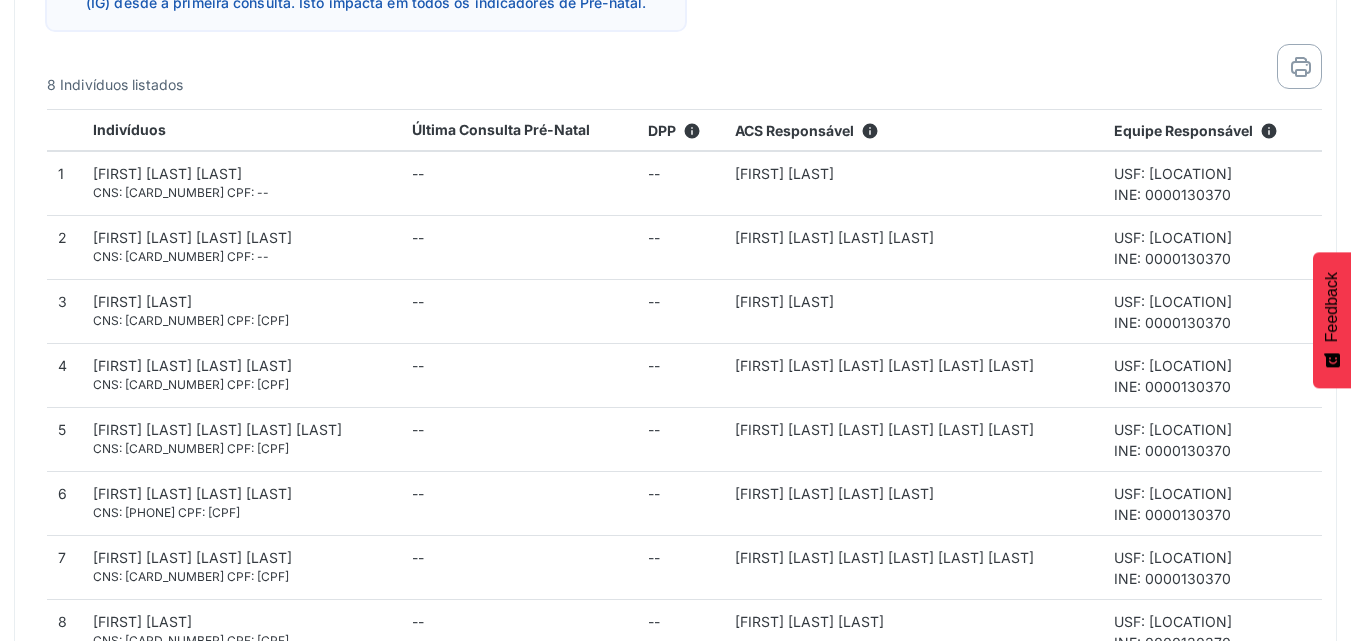 scroll, scrollTop: 498, scrollLeft: 0, axis: vertical 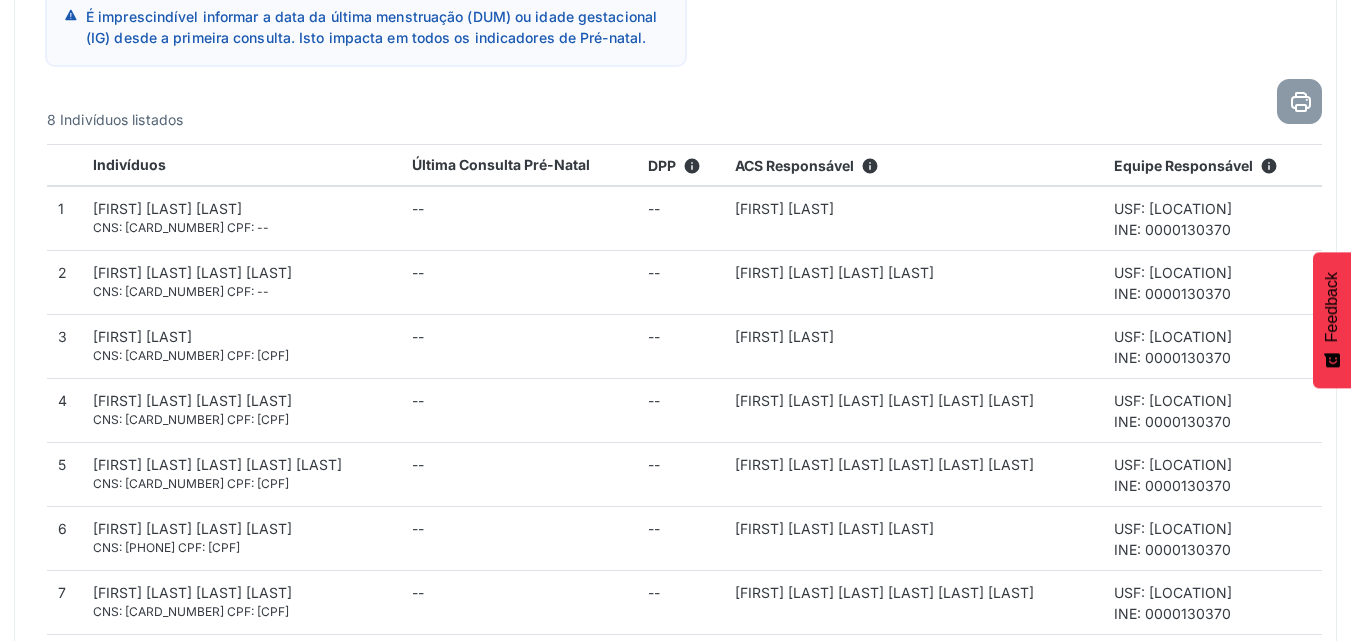 click on "printer-outline icon" at bounding box center (1299, 101) 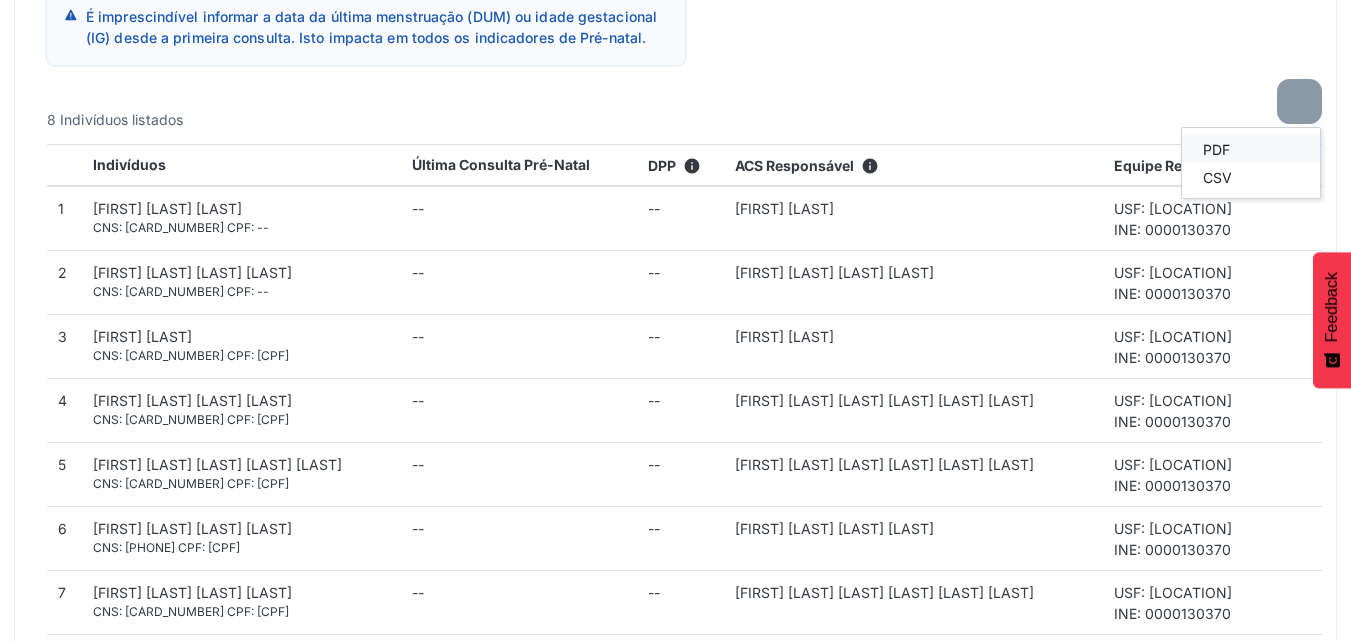 click on "PDF" at bounding box center (1251, 149) 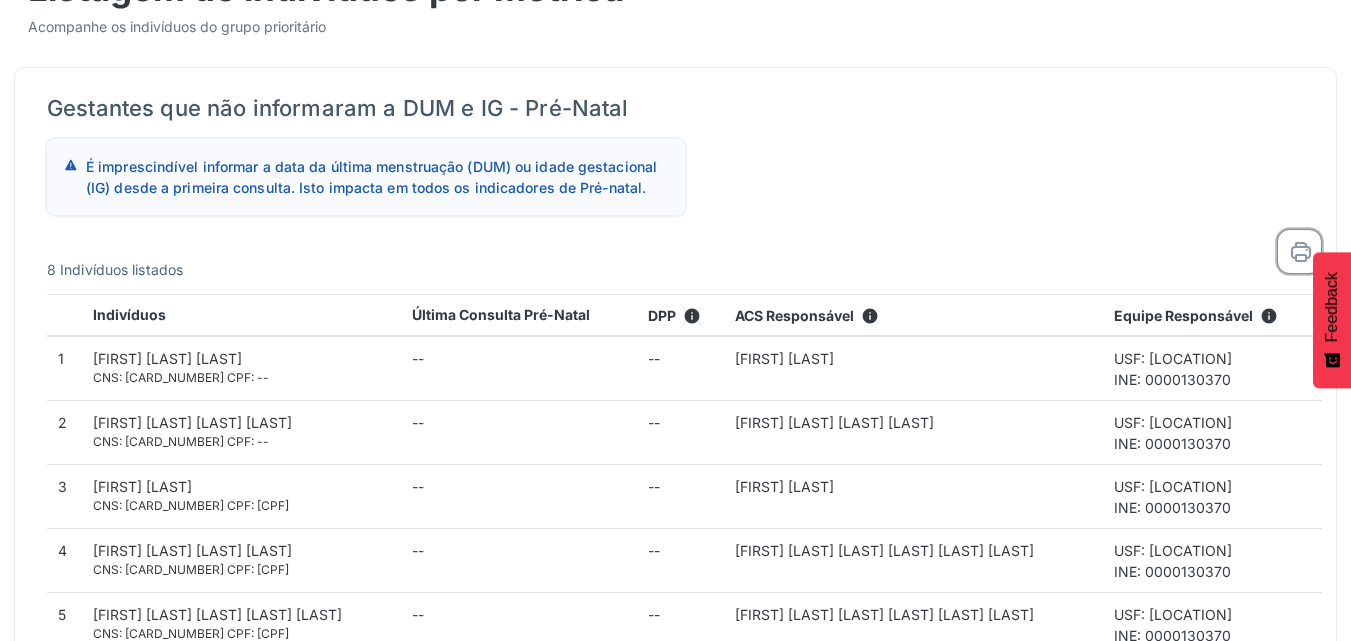 scroll, scrollTop: 0, scrollLeft: 0, axis: both 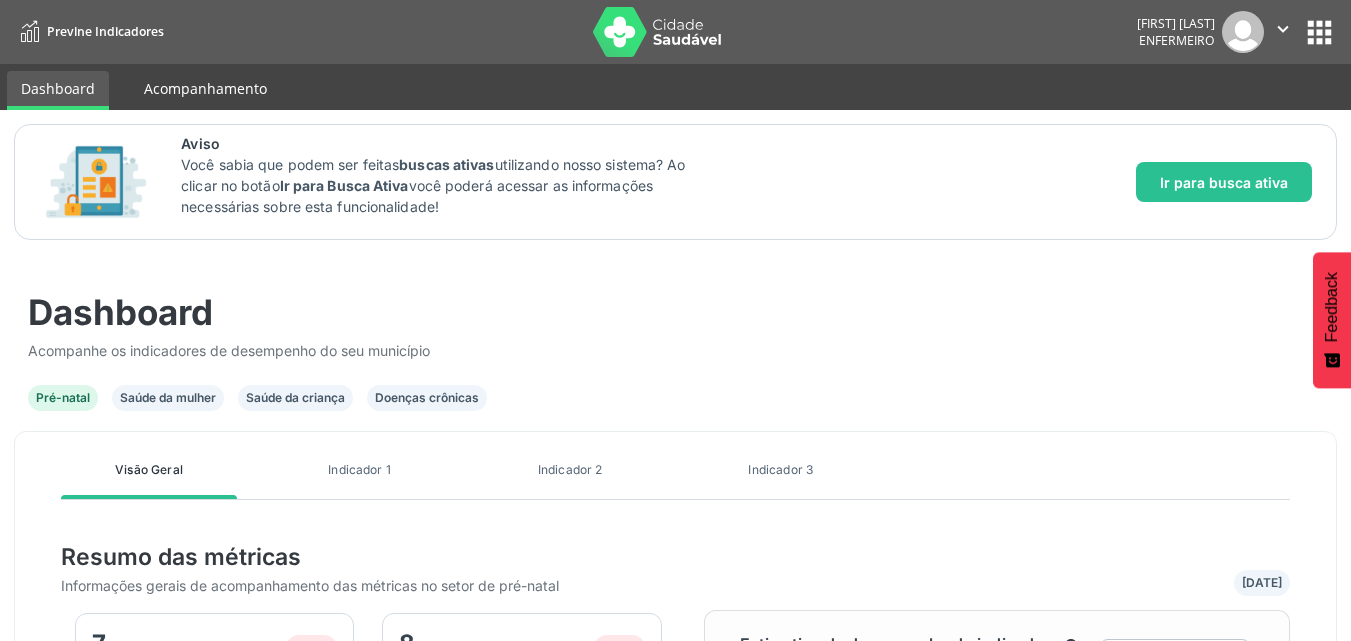 click on "Acompanhamento" at bounding box center (205, 88) 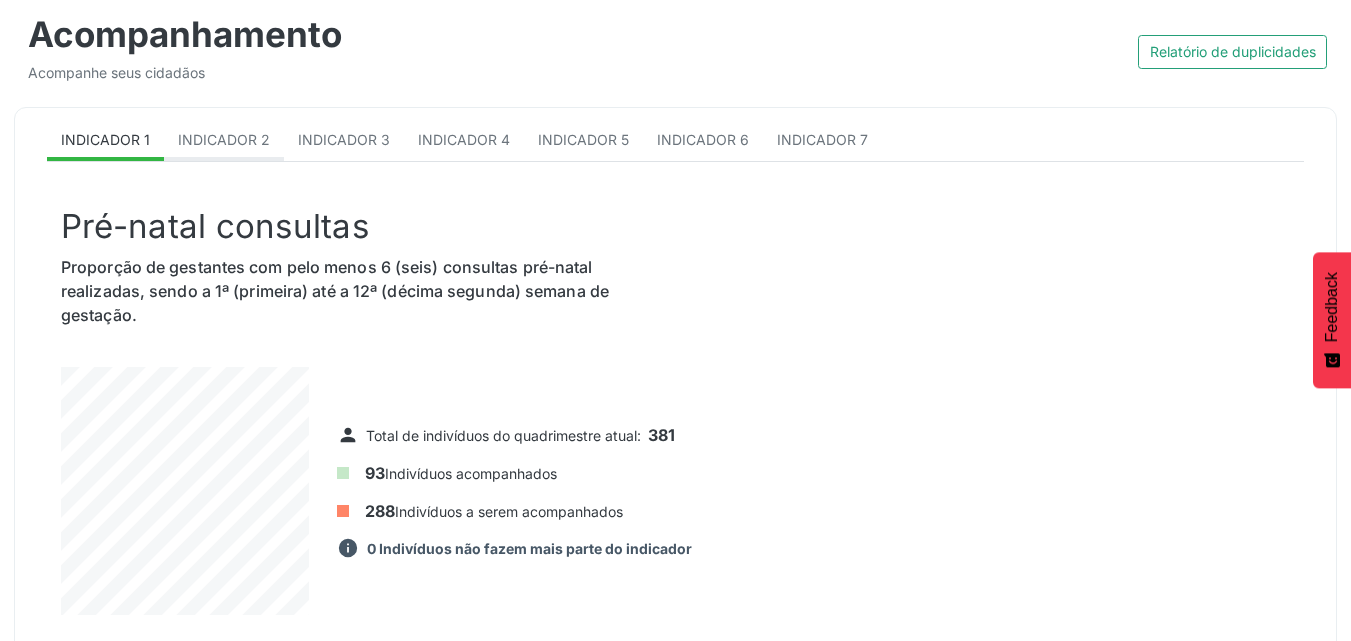 scroll, scrollTop: 285, scrollLeft: 0, axis: vertical 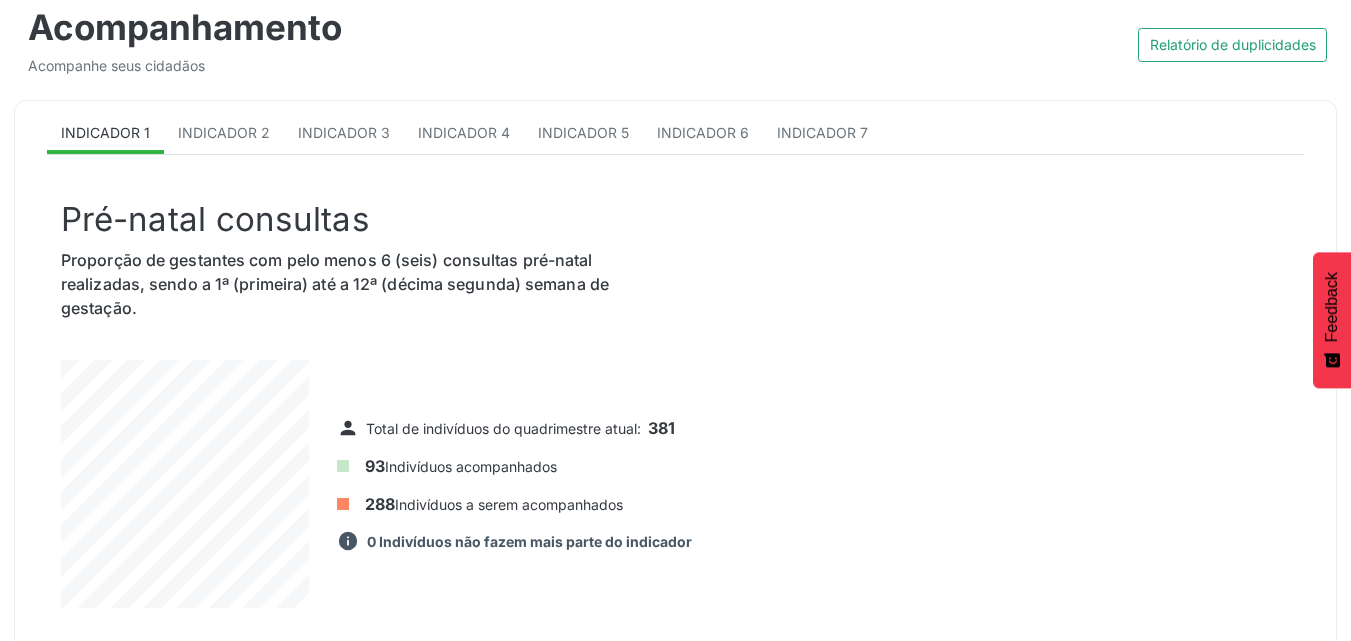 click on "Indicador 2" at bounding box center [224, 132] 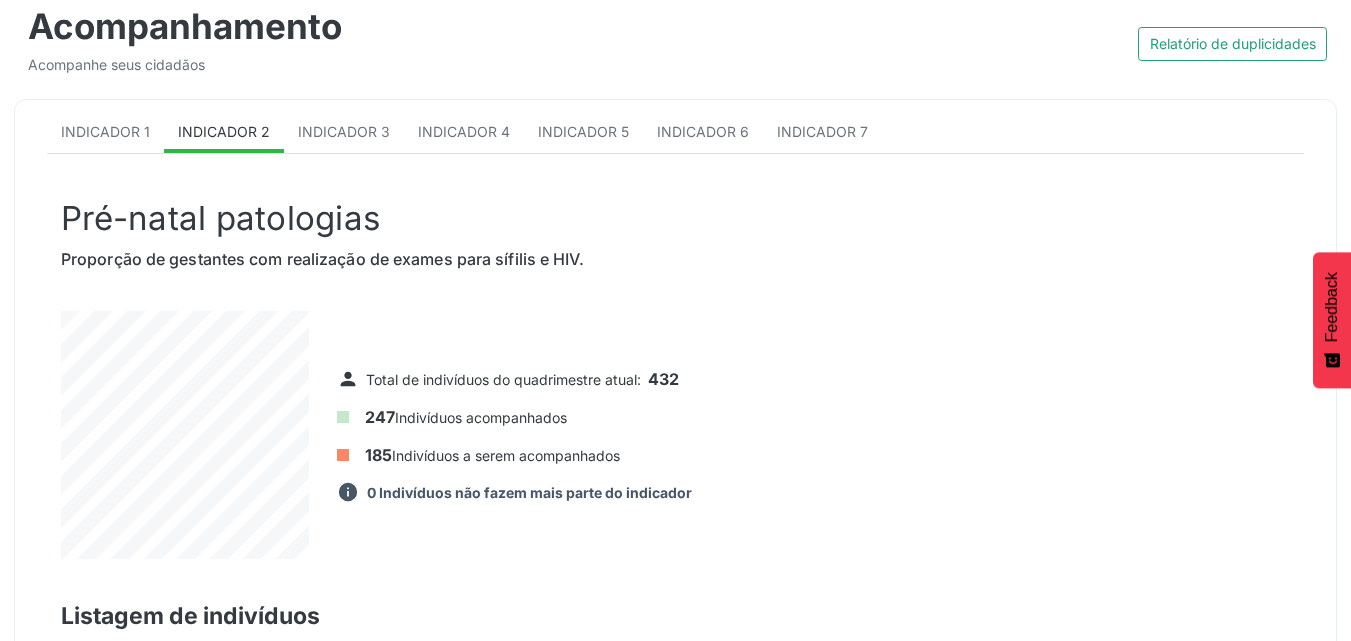 scroll, scrollTop: 285, scrollLeft: 0, axis: vertical 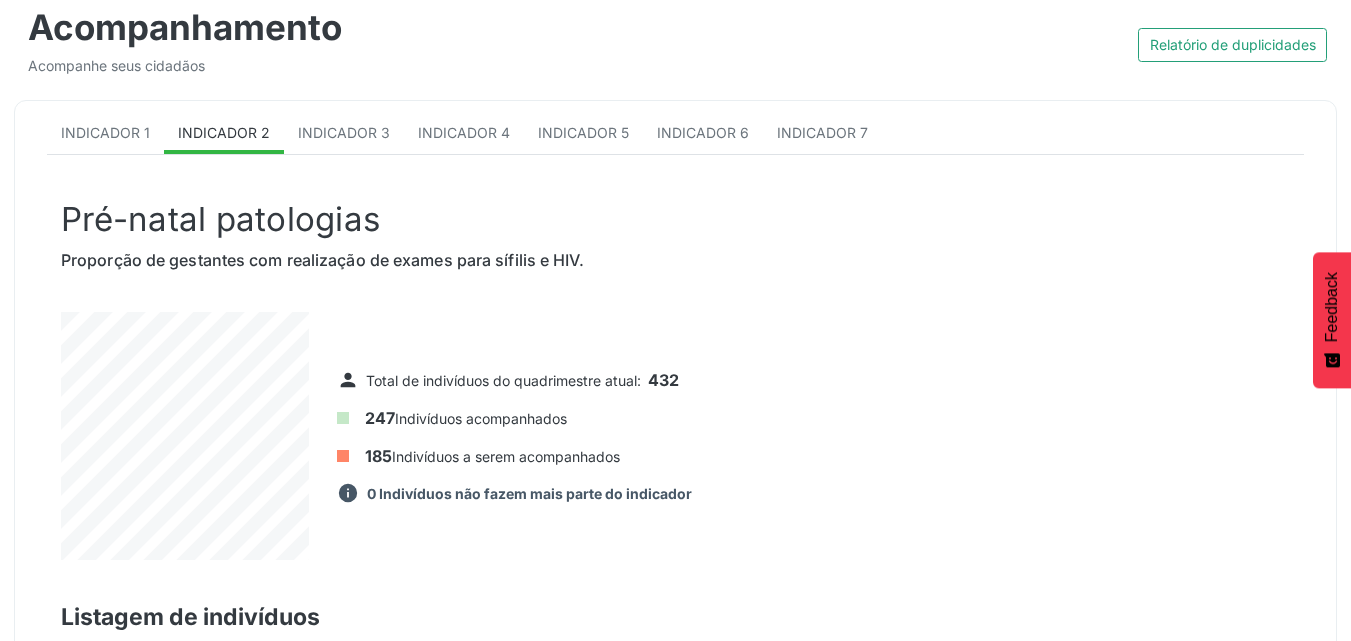 drag, startPoint x: 242, startPoint y: 264, endPoint x: 774, endPoint y: 273, distance: 532.0761 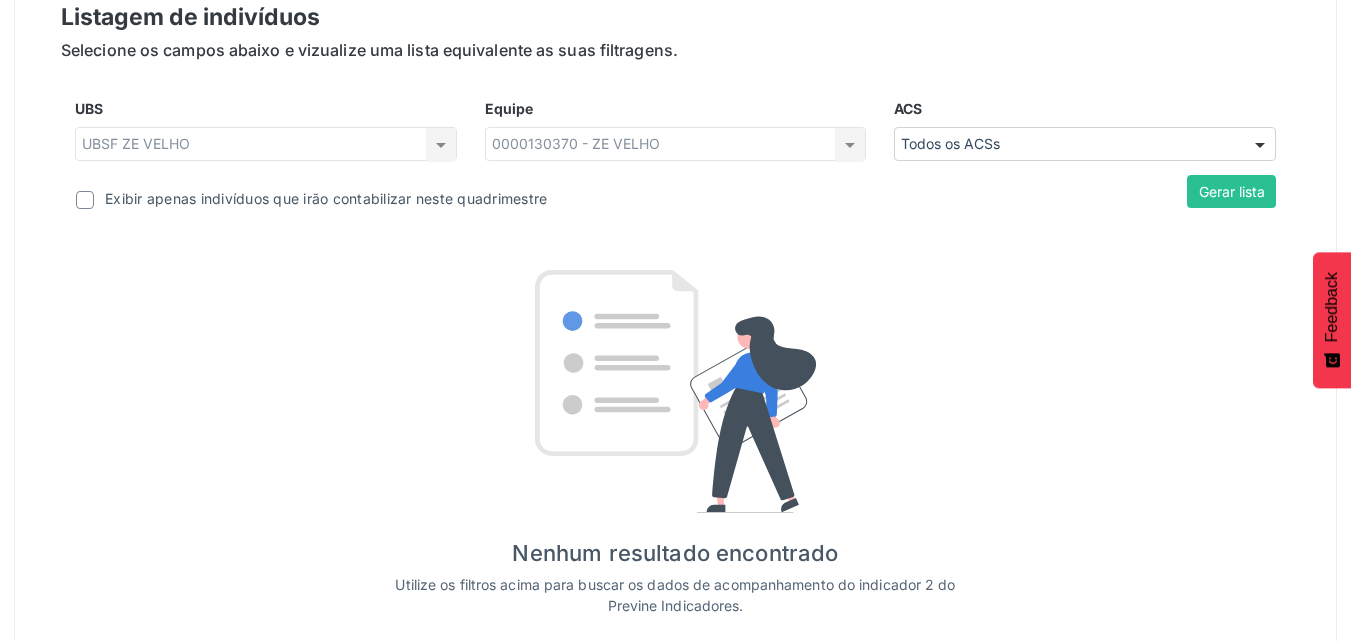 scroll, scrollTop: 937, scrollLeft: 0, axis: vertical 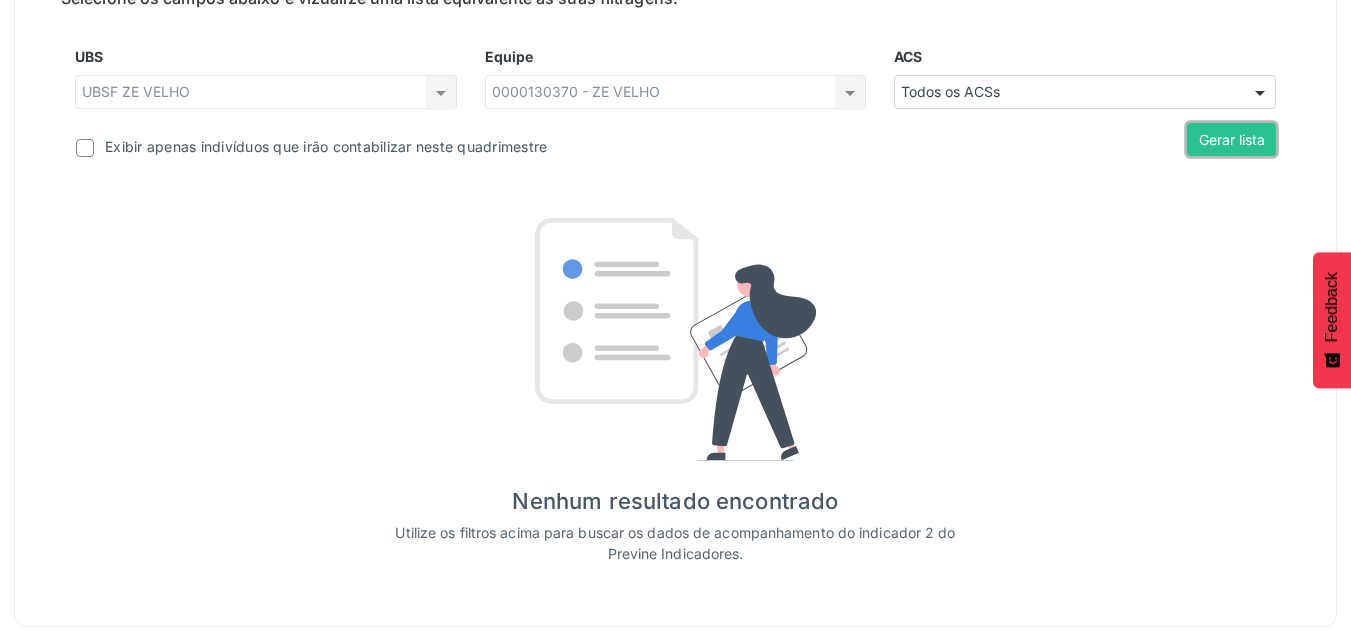 click on "Gerar lista" at bounding box center (1231, 140) 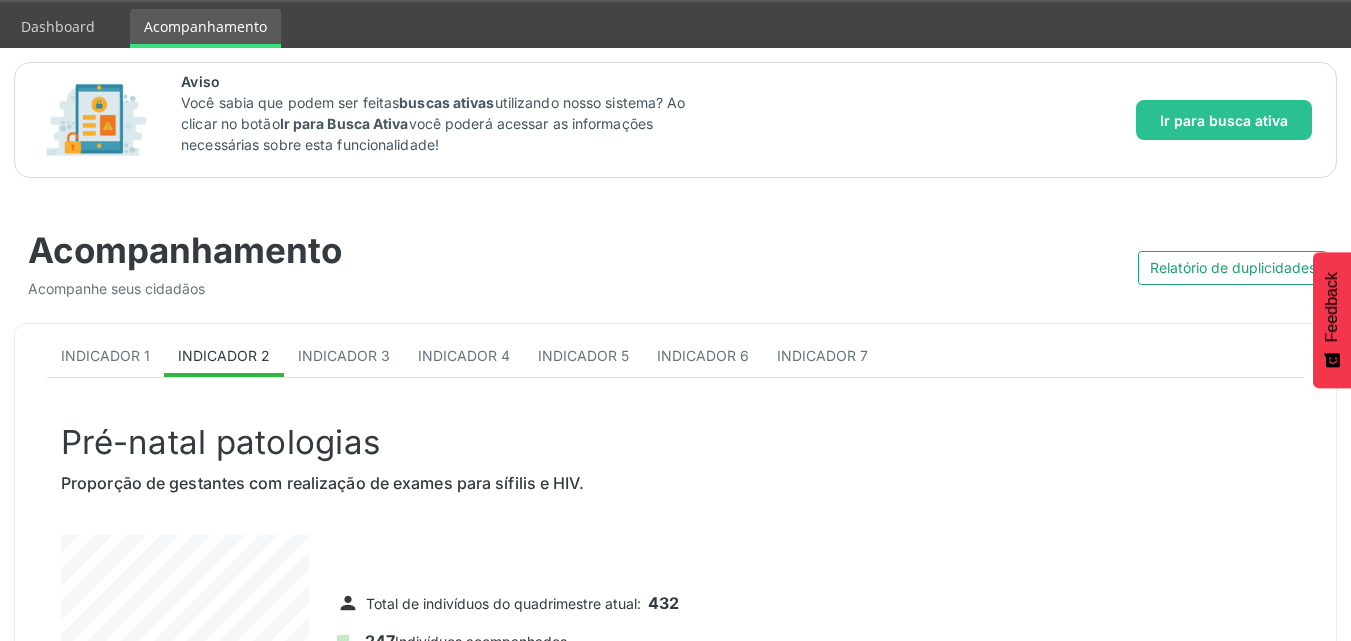 scroll, scrollTop: 0, scrollLeft: 0, axis: both 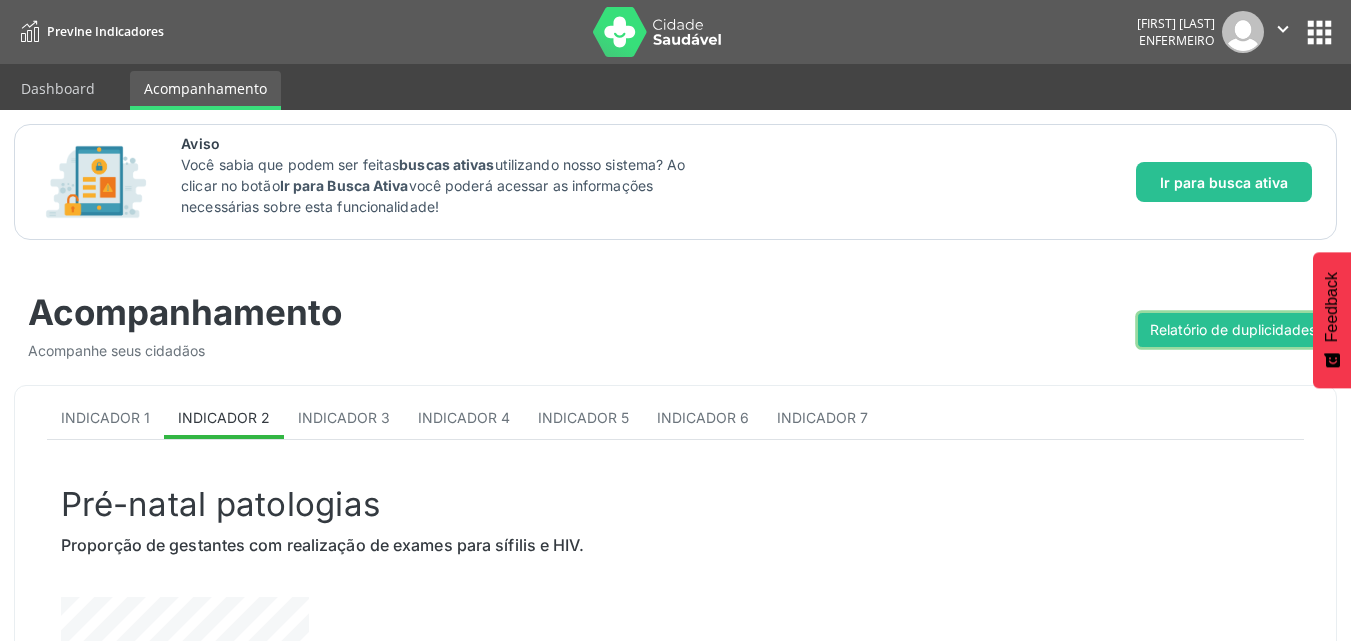 click on "Relatório de duplicidades" at bounding box center (1233, 329) 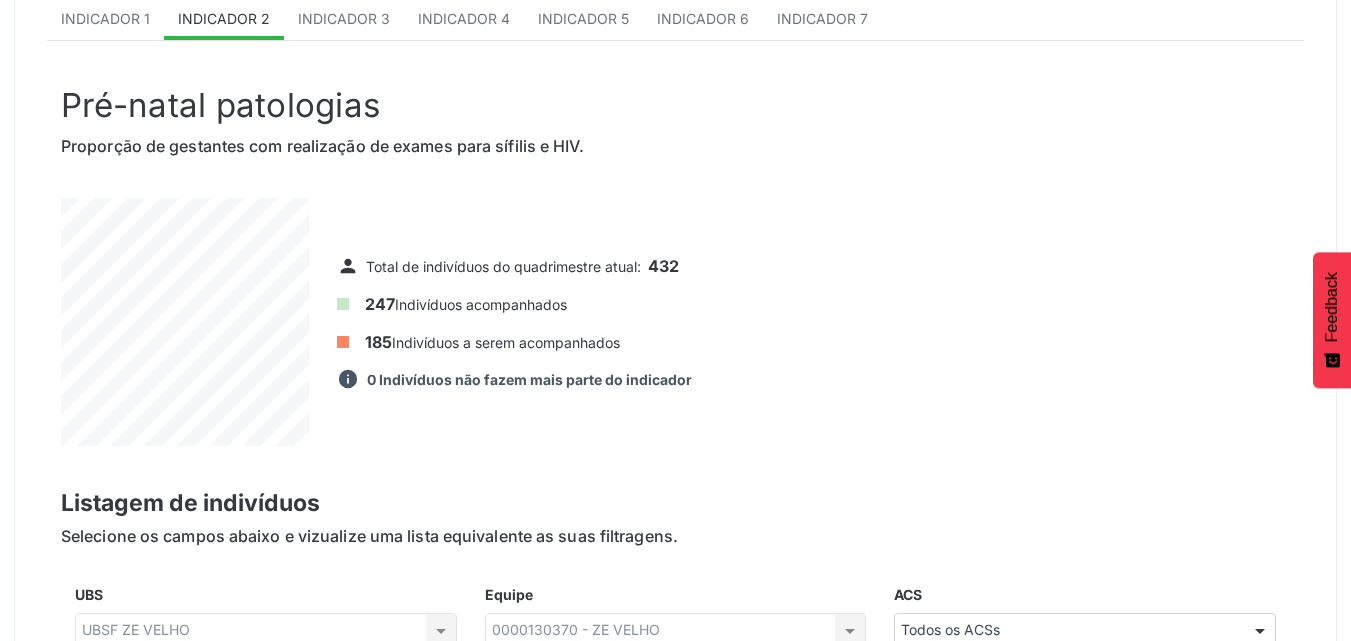 scroll, scrollTop: 200, scrollLeft: 0, axis: vertical 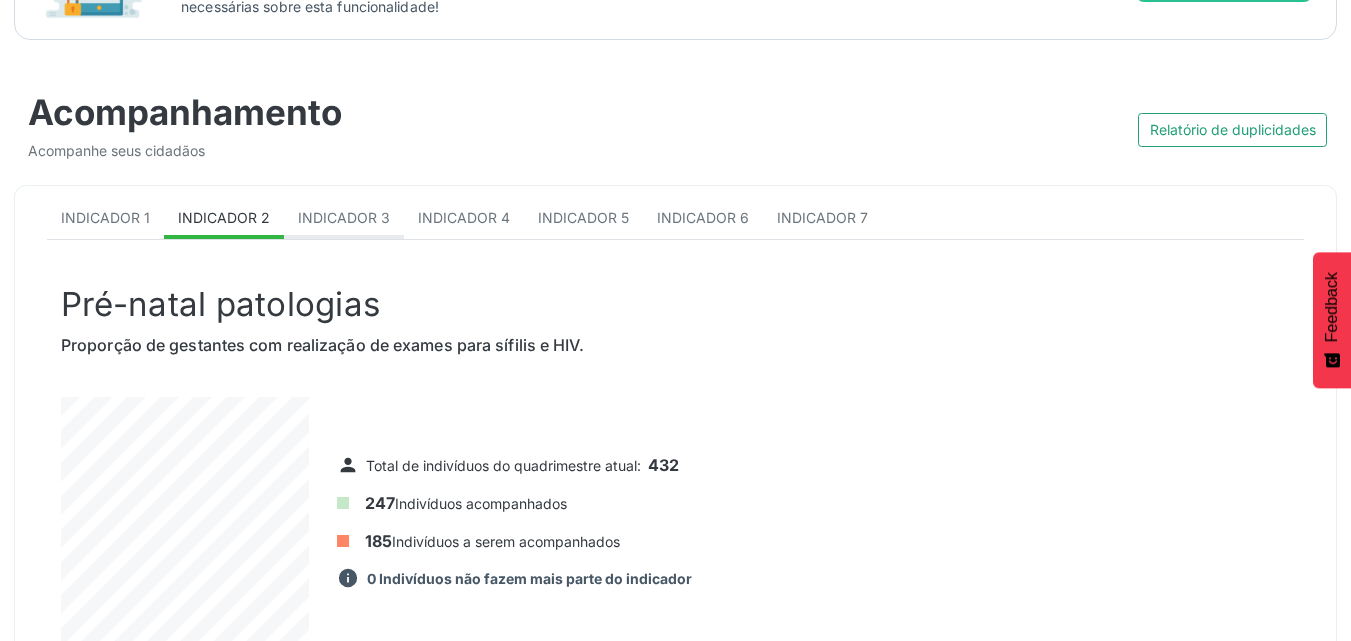 click on "Indicador 3" at bounding box center (344, 217) 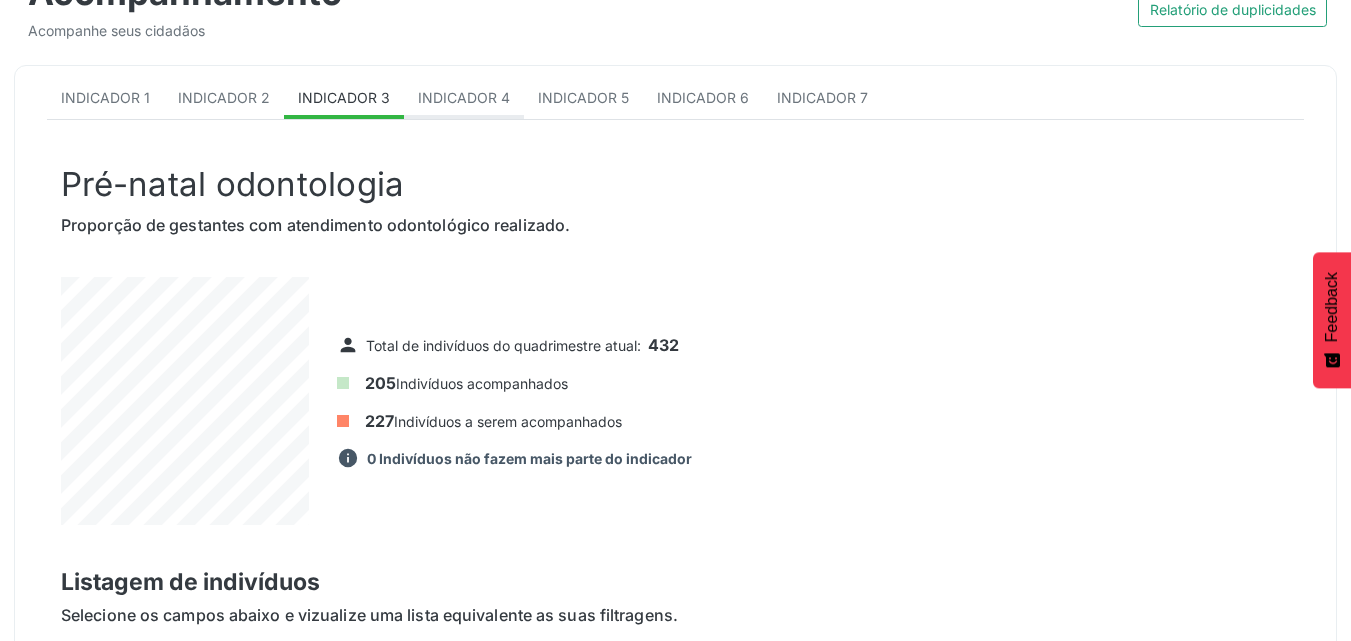 scroll, scrollTop: 300, scrollLeft: 0, axis: vertical 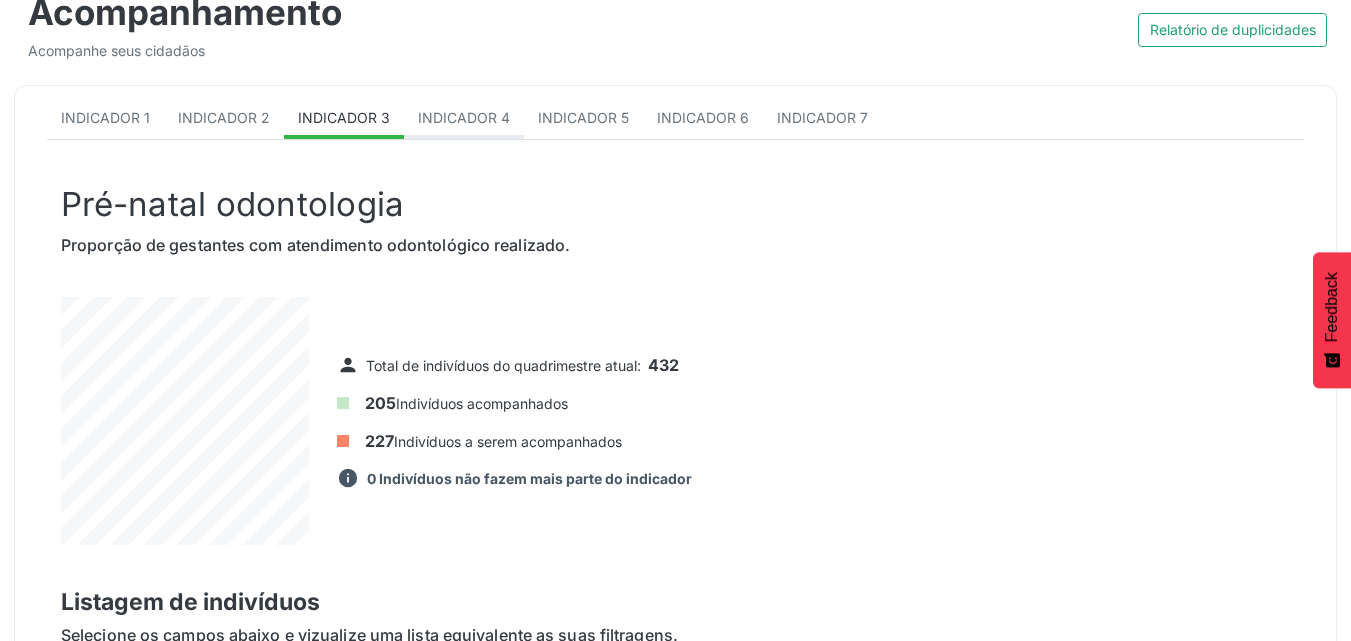 click on "Indicador 4" at bounding box center (464, 117) 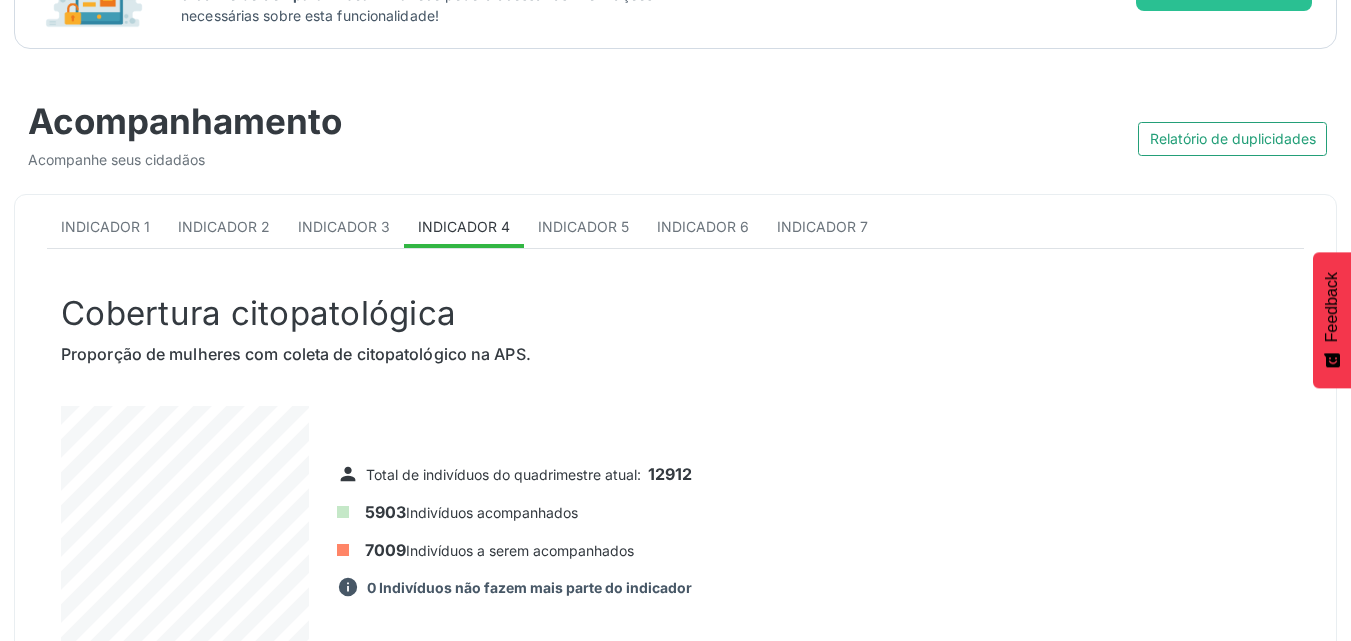 scroll, scrollTop: 190, scrollLeft: 0, axis: vertical 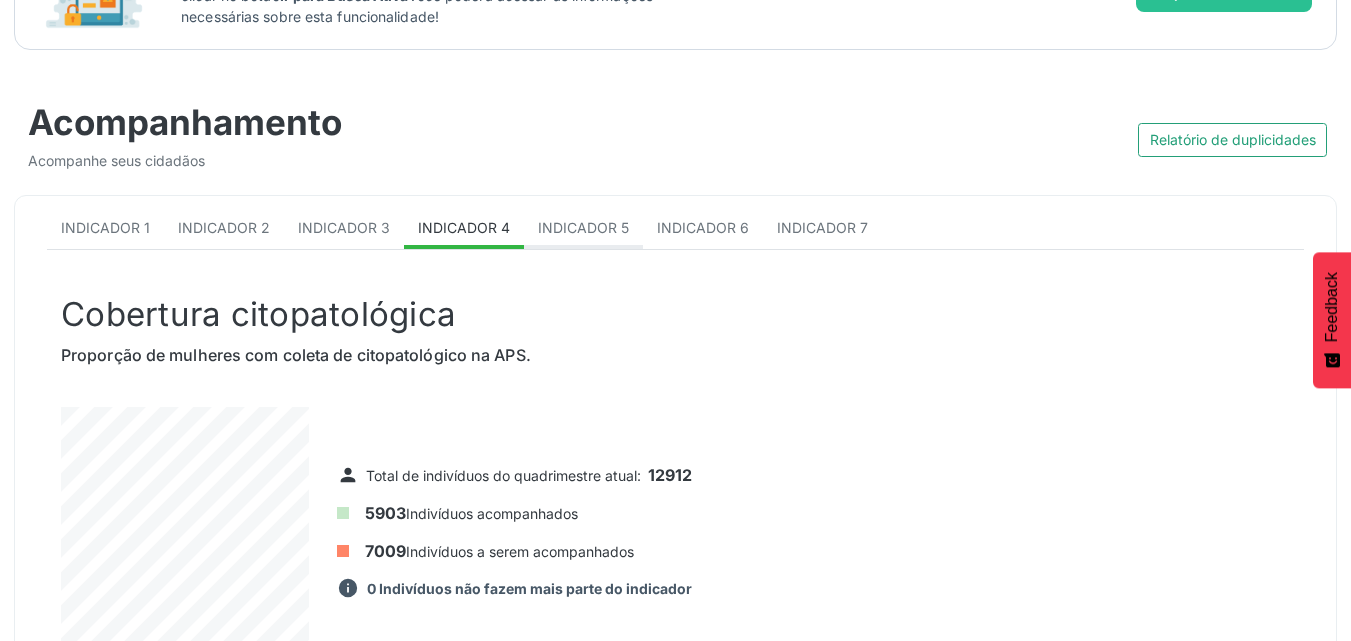 click on "Indicador 5" at bounding box center (583, 229) 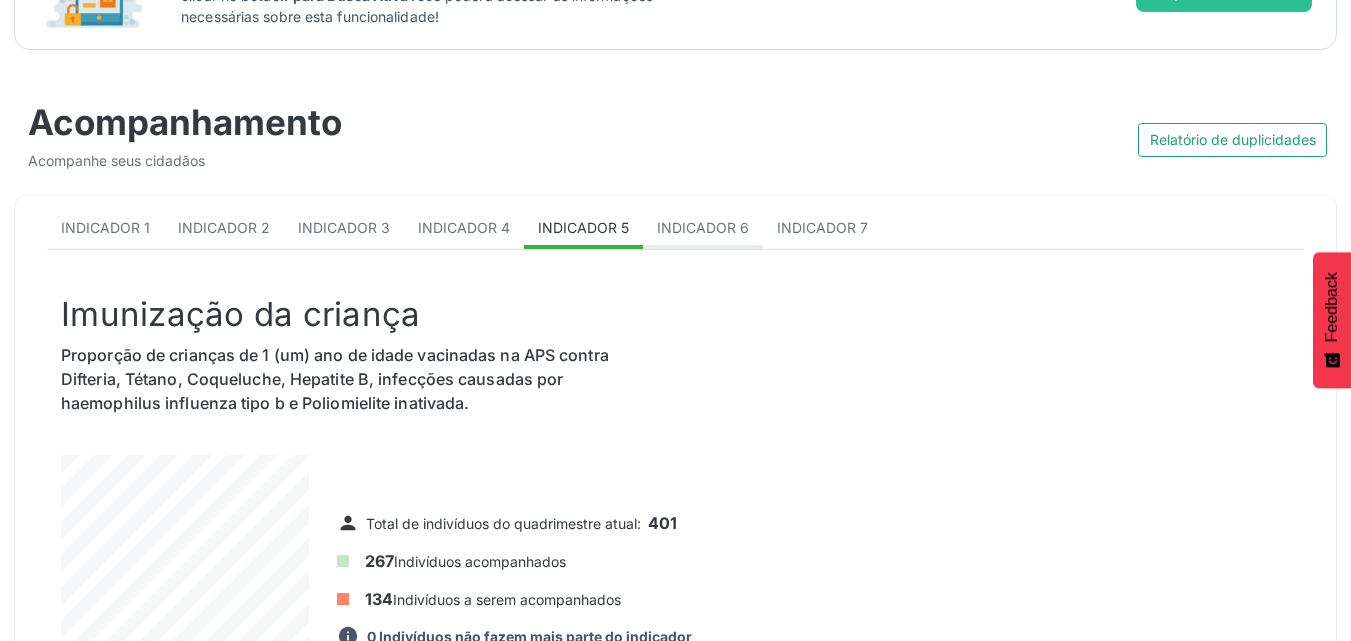 click on "Indicador 6" at bounding box center (703, 229) 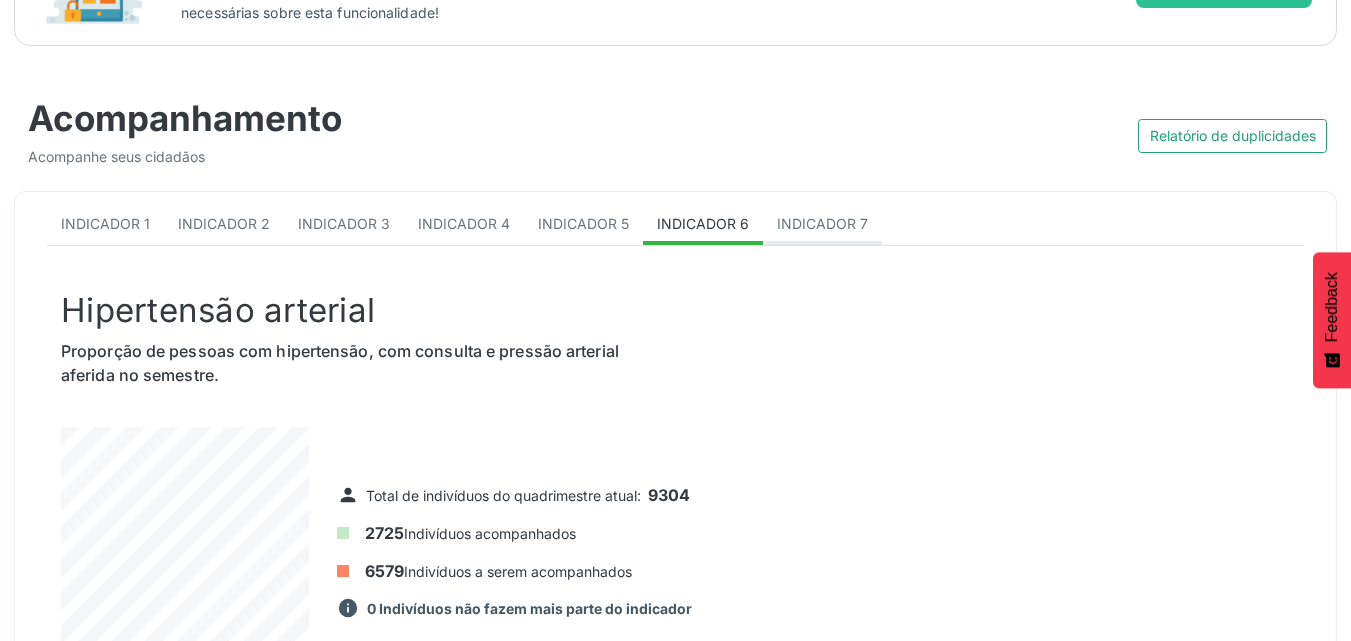scroll, scrollTop: 190, scrollLeft: 0, axis: vertical 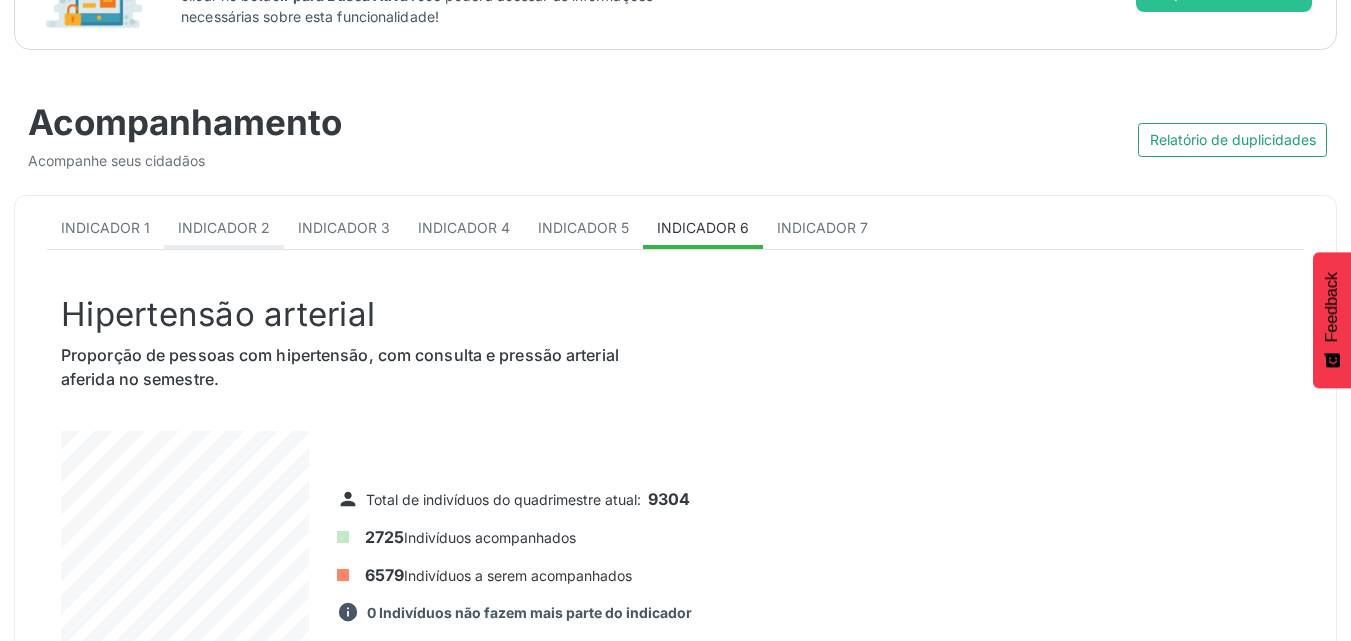 click on "Indicador 2" at bounding box center (224, 227) 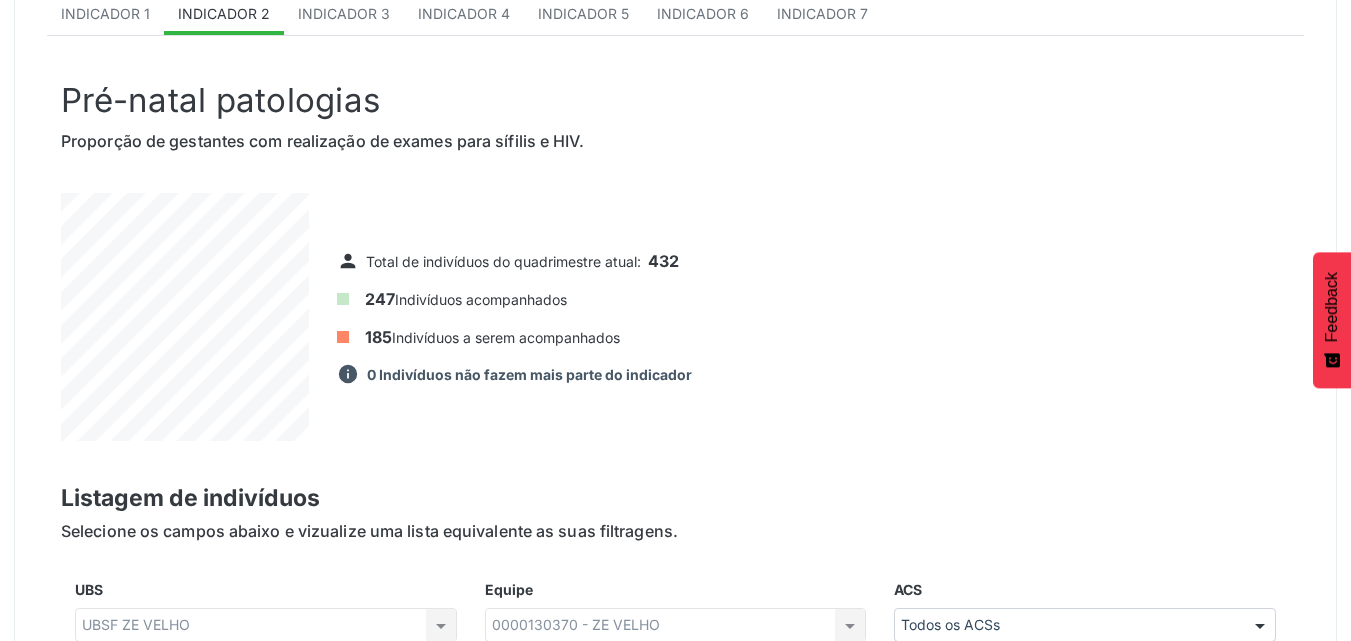 scroll, scrollTop: 390, scrollLeft: 0, axis: vertical 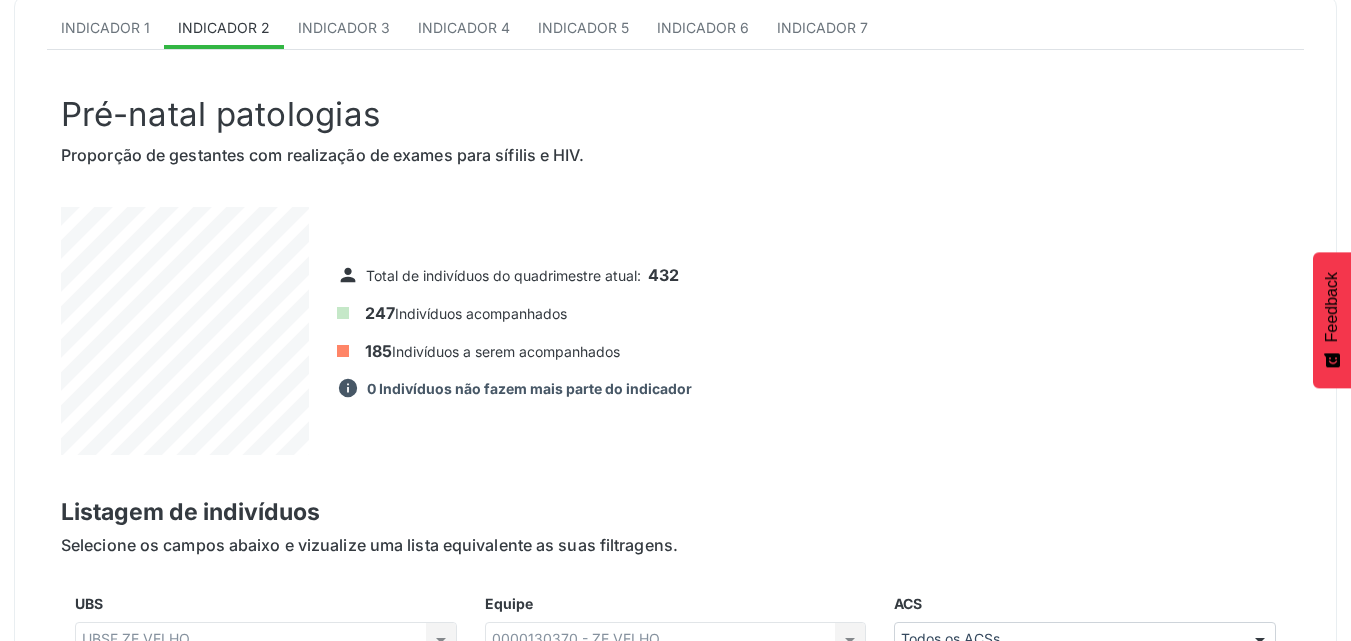 drag, startPoint x: 443, startPoint y: 145, endPoint x: 597, endPoint y: 155, distance: 154.32434 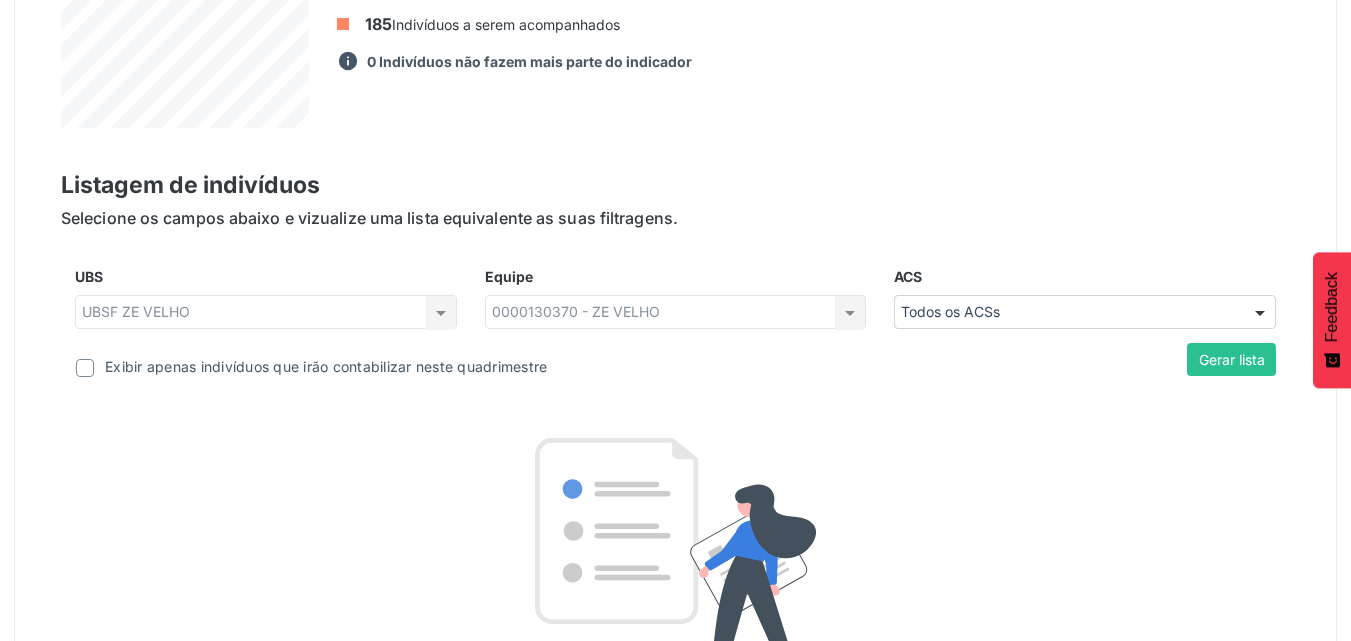 scroll, scrollTop: 737, scrollLeft: 0, axis: vertical 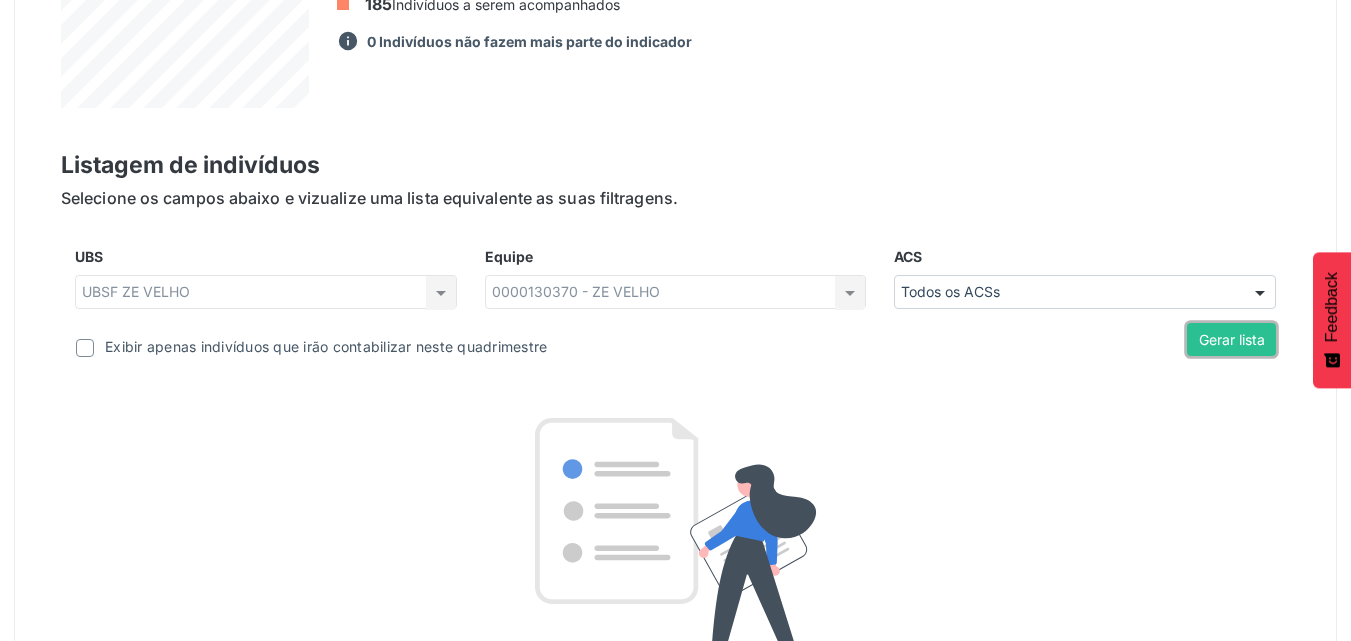 click on "Gerar lista" at bounding box center [1231, 340] 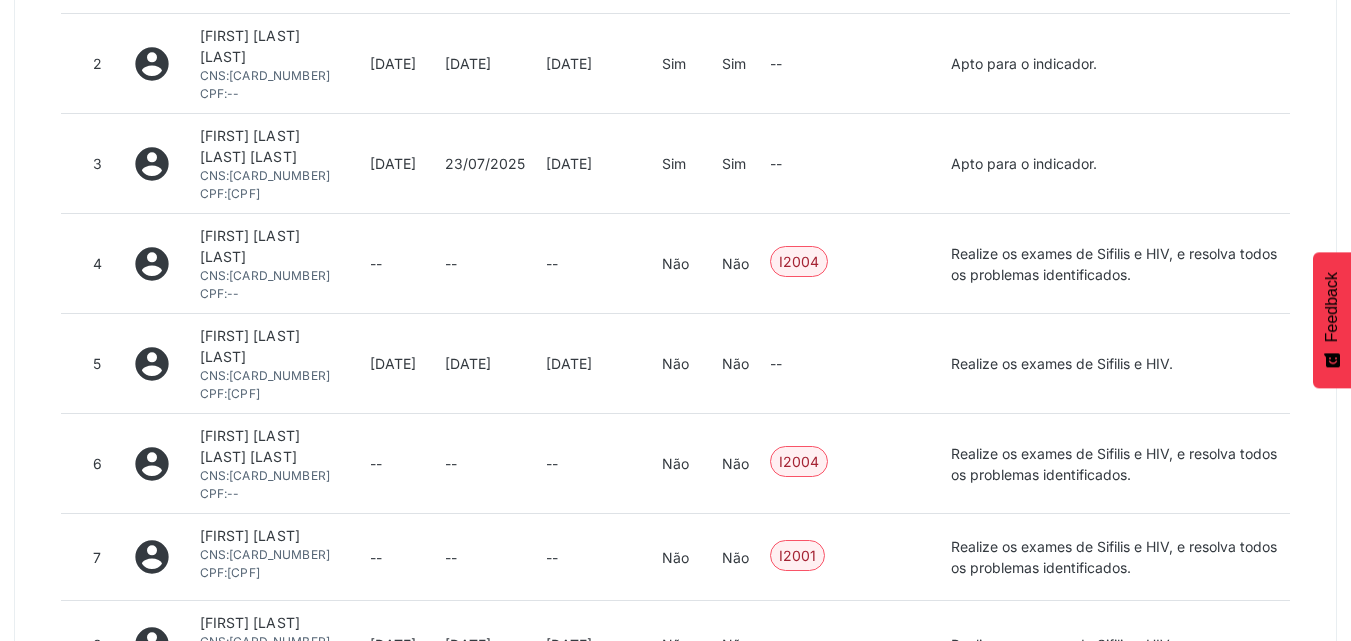 scroll, scrollTop: 1437, scrollLeft: 0, axis: vertical 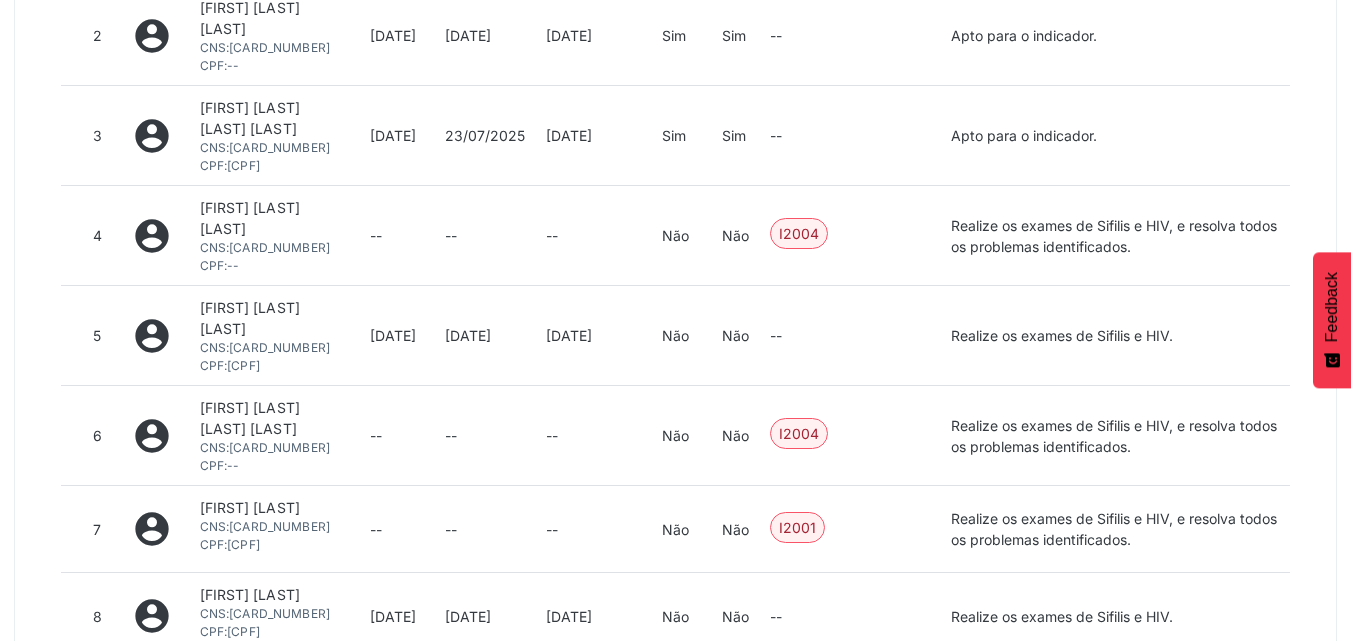 drag, startPoint x: 679, startPoint y: 262, endPoint x: 937, endPoint y: 346, distance: 271.33005 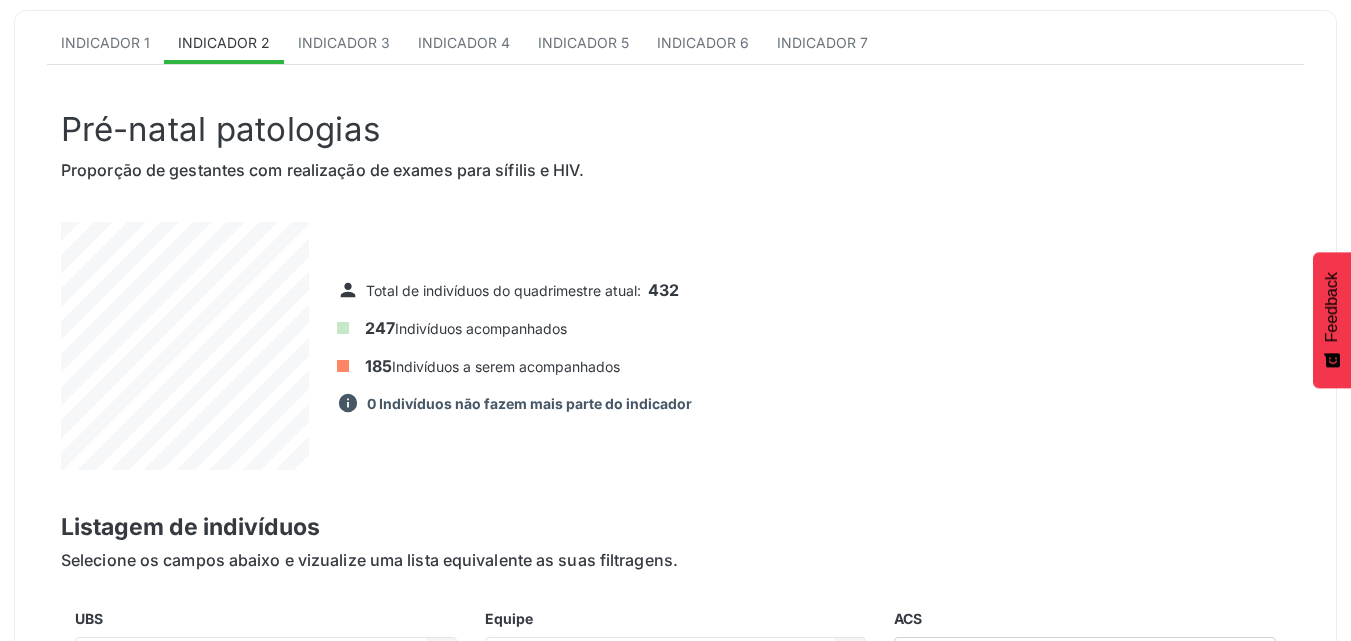 scroll, scrollTop: 900, scrollLeft: 0, axis: vertical 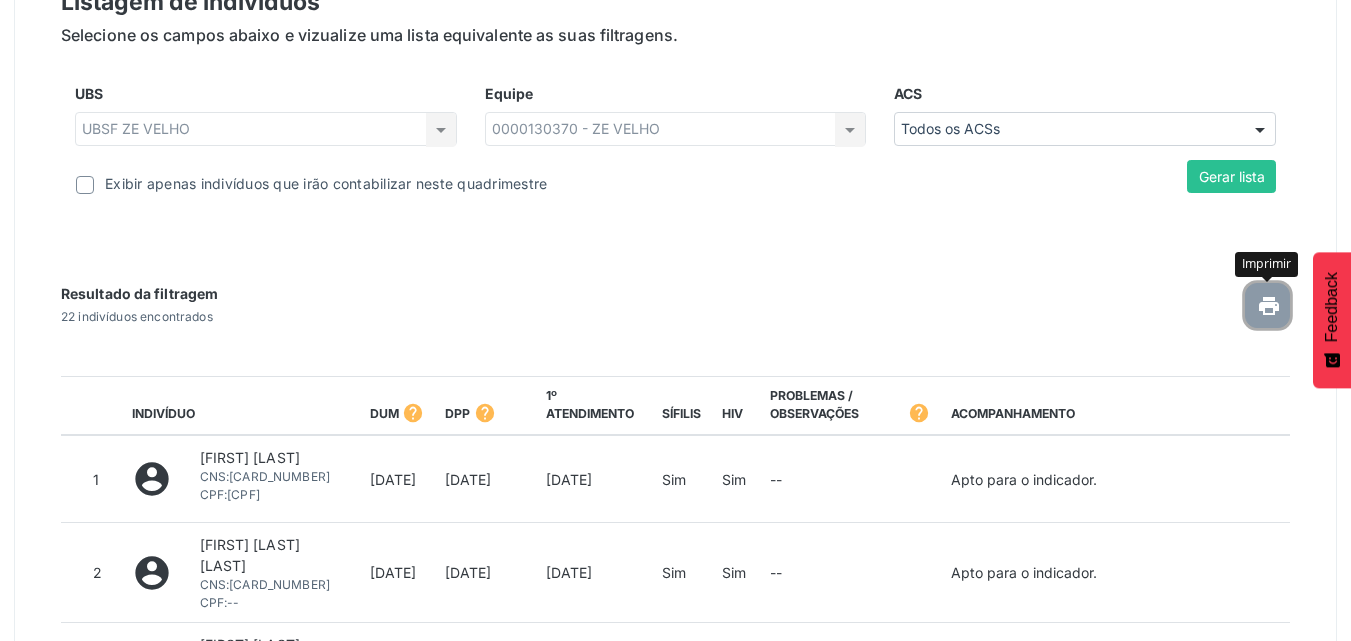 click on "printer" at bounding box center [1293, 306] 